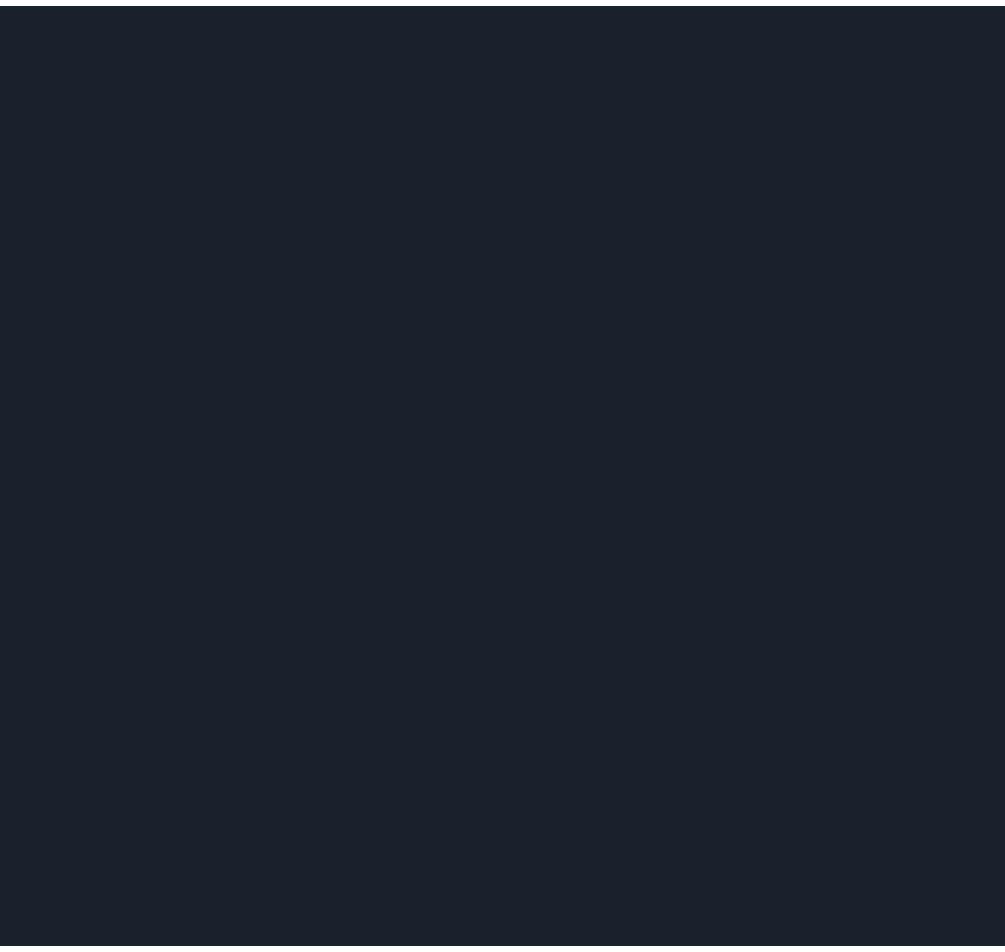 scroll, scrollTop: 0, scrollLeft: 0, axis: both 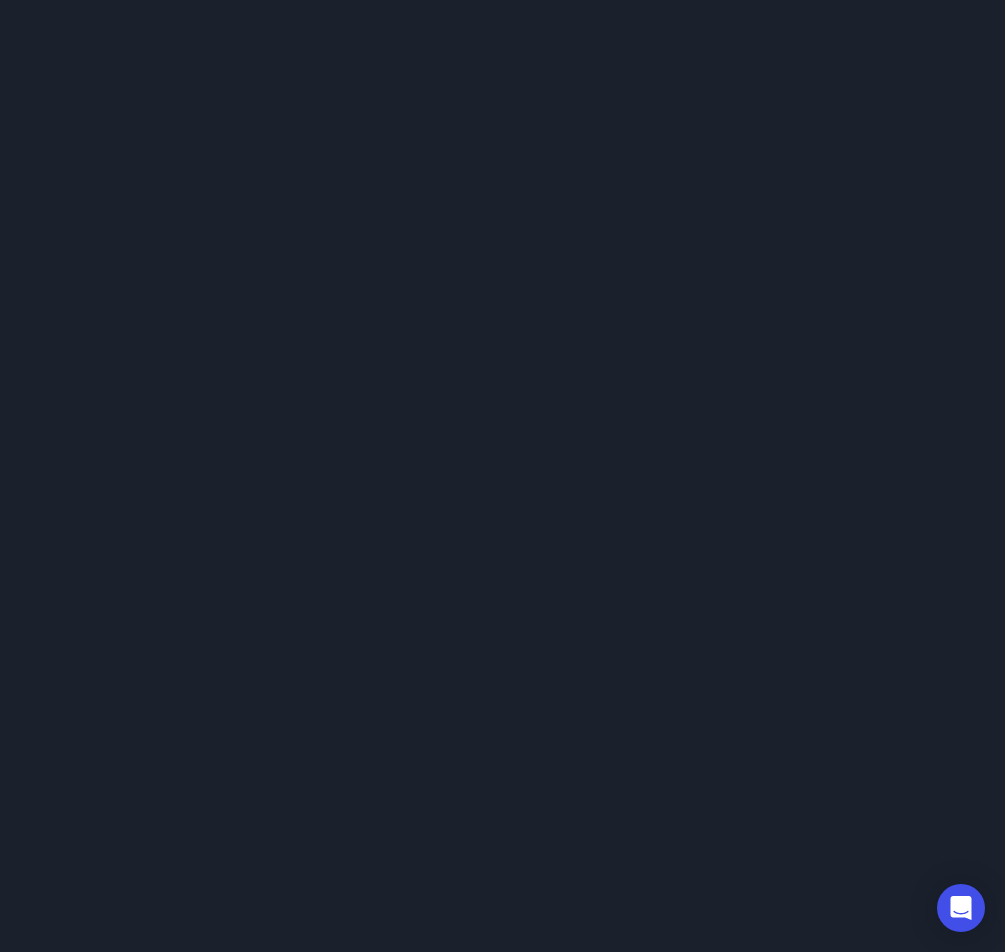 select on "default" 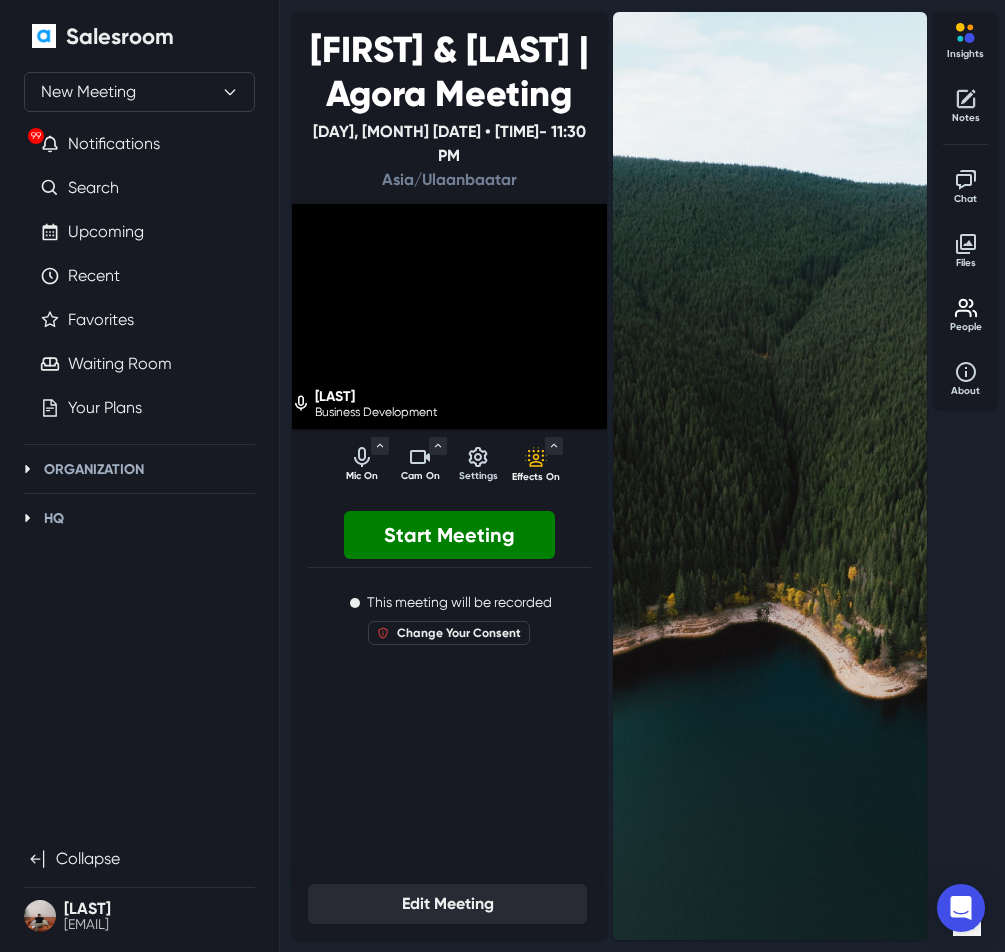 click 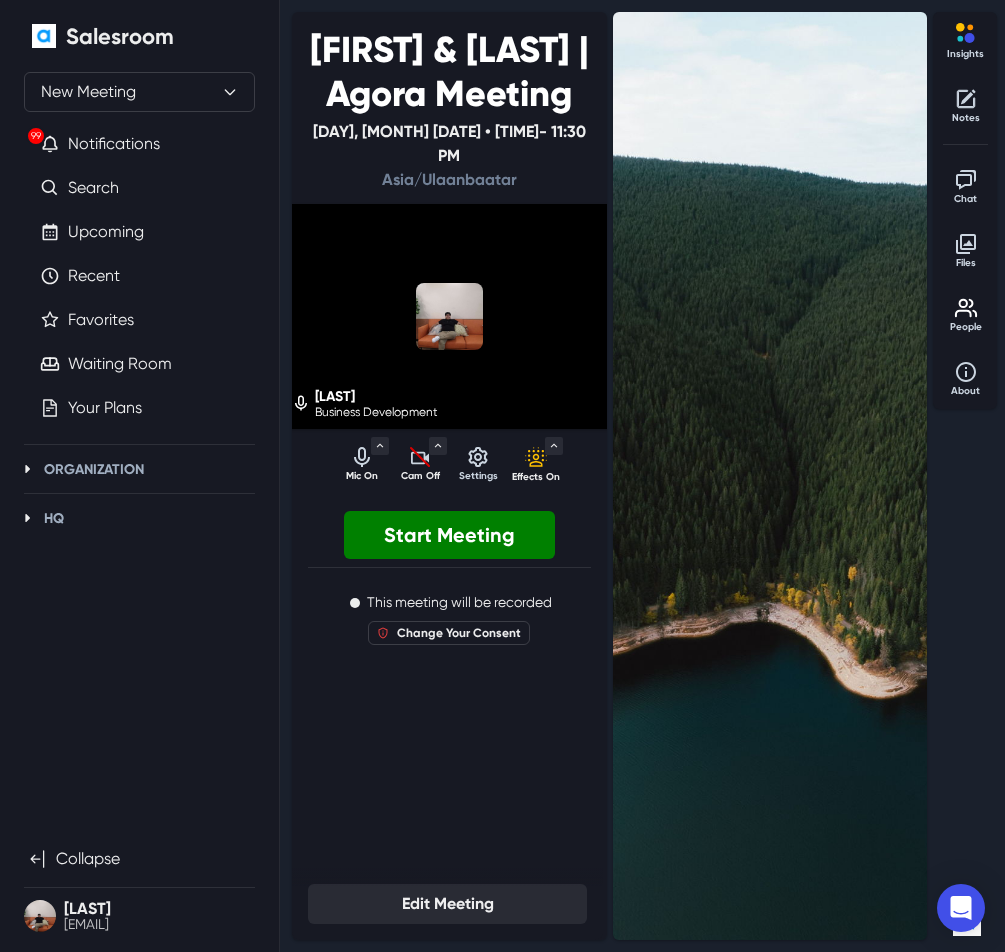 click 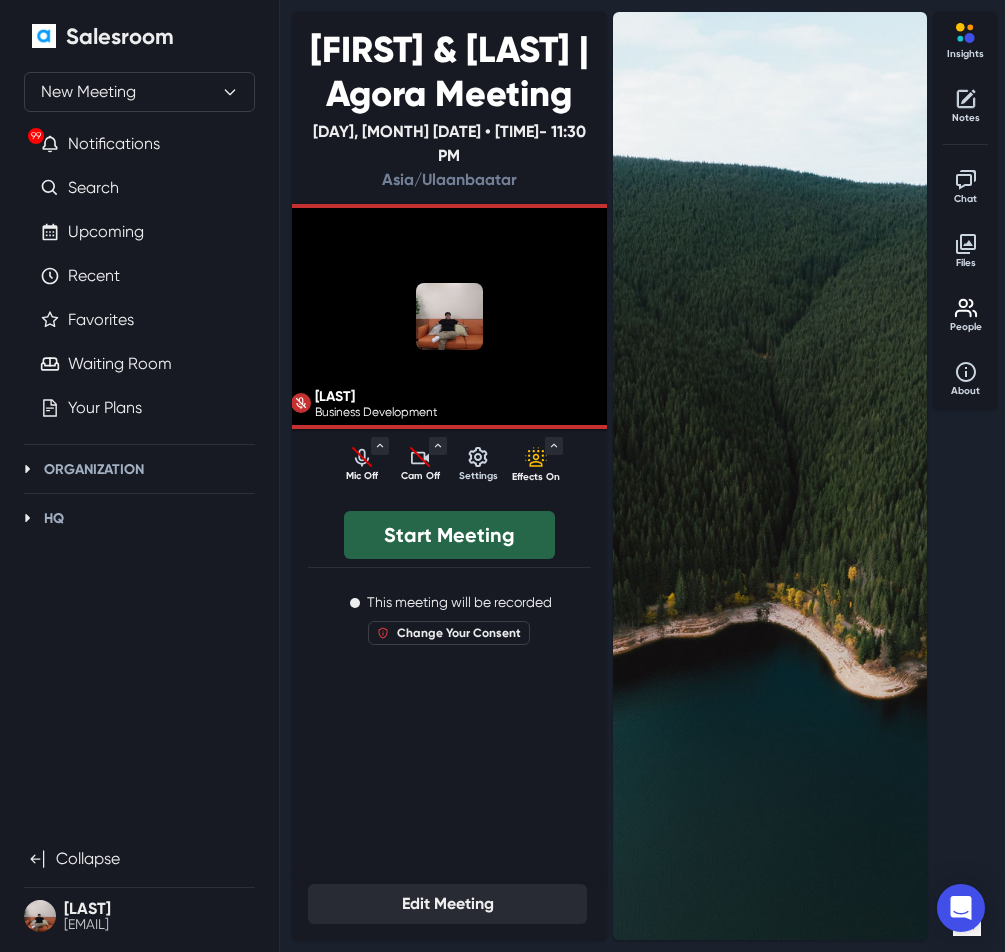 click on "Start Meeting" at bounding box center [449, 535] 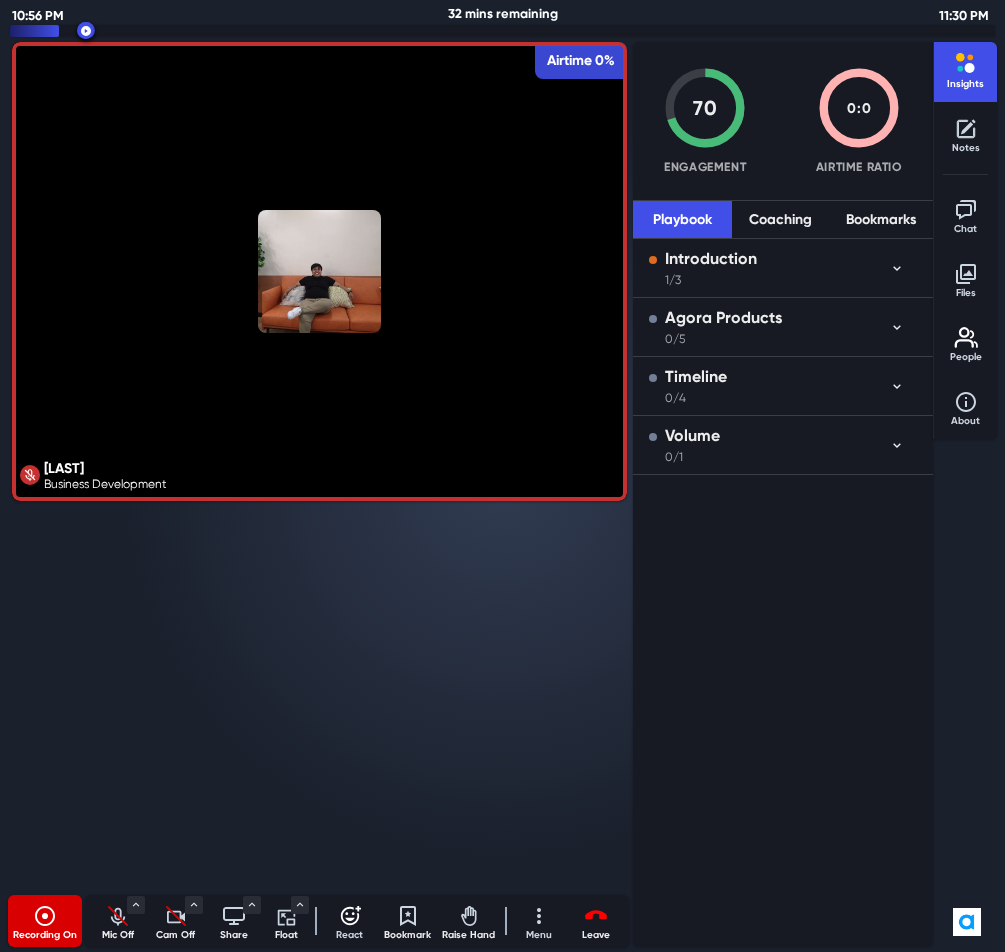 click 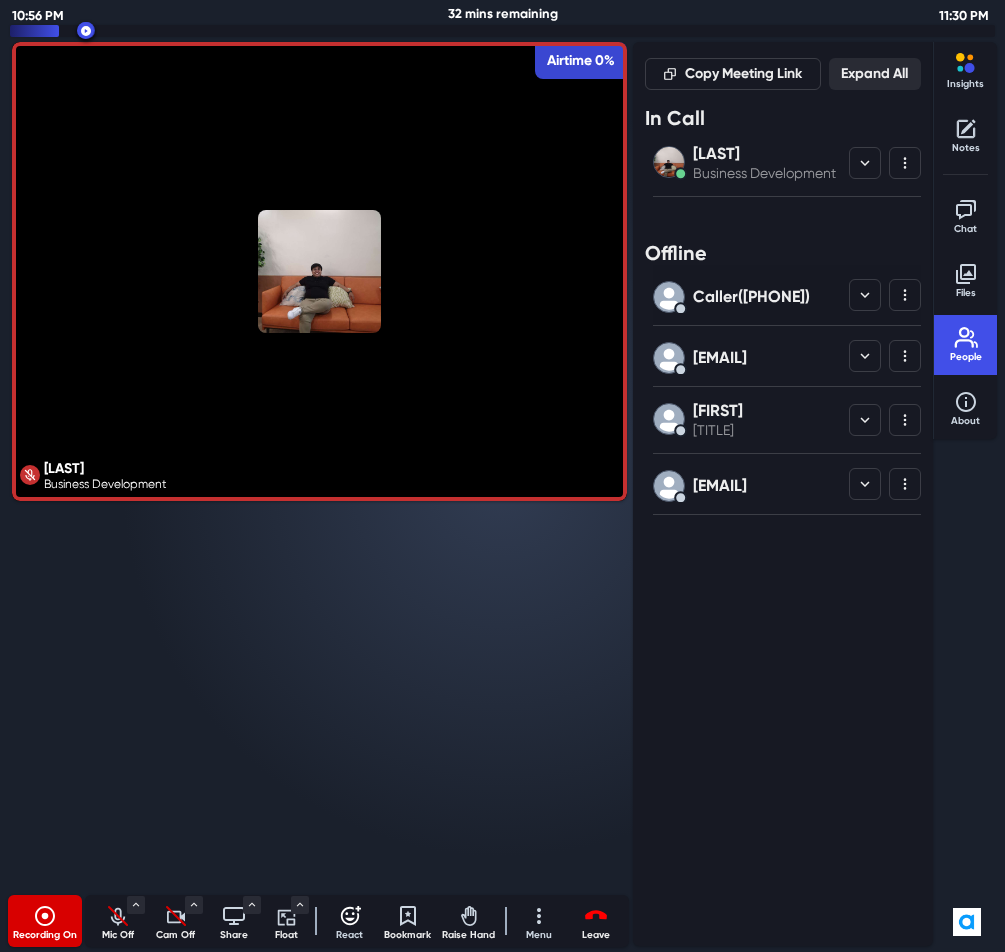 click on "Caller  (+14697333364)" at bounding box center [751, 297] 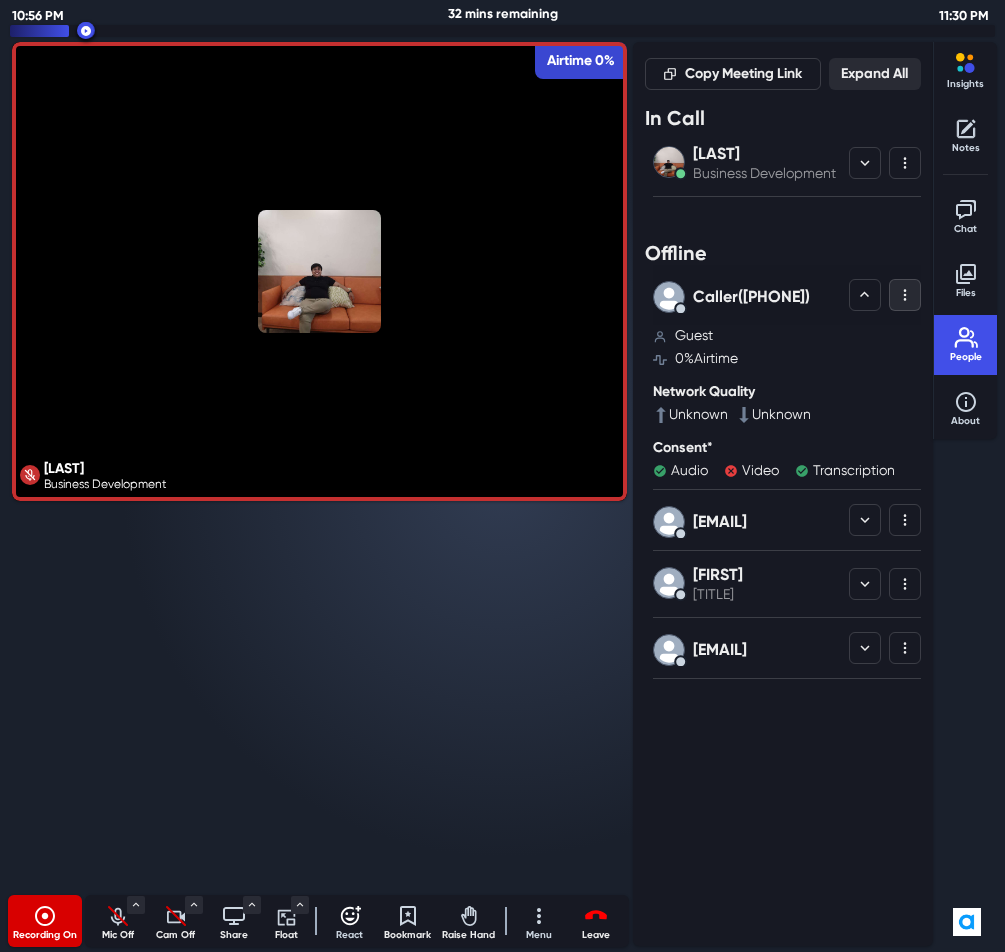 click 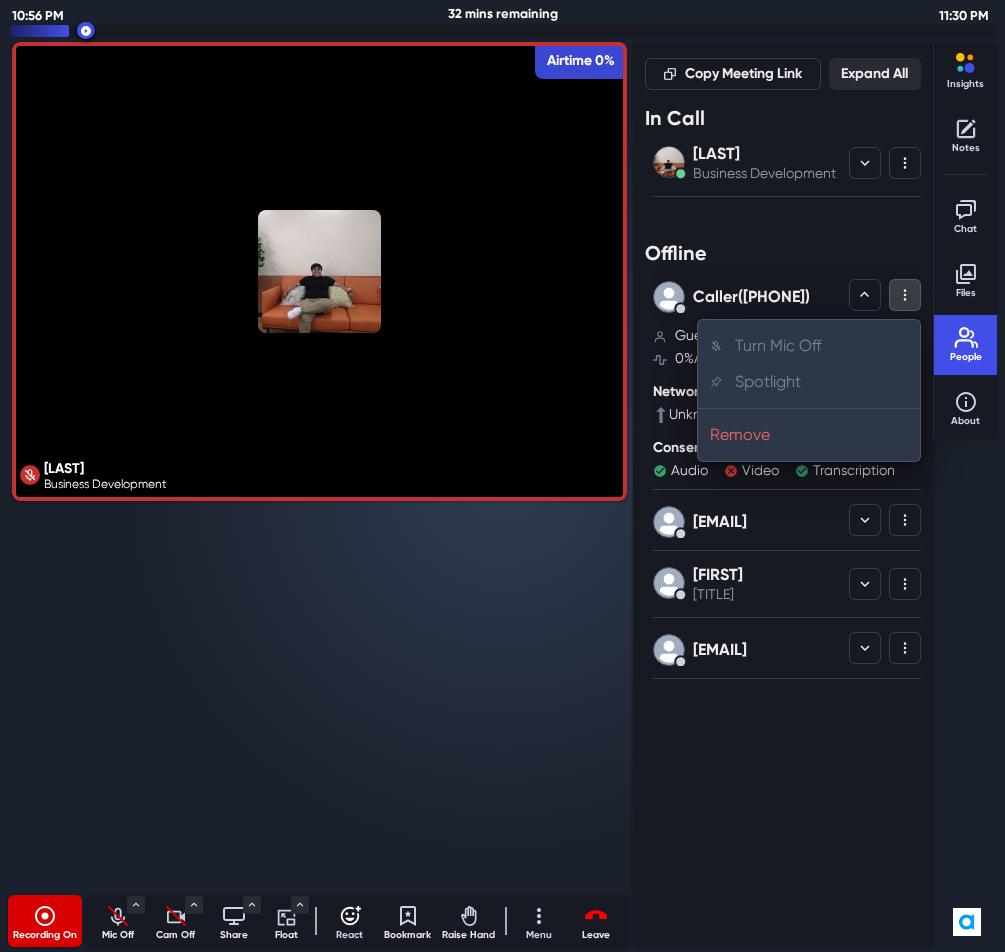 click 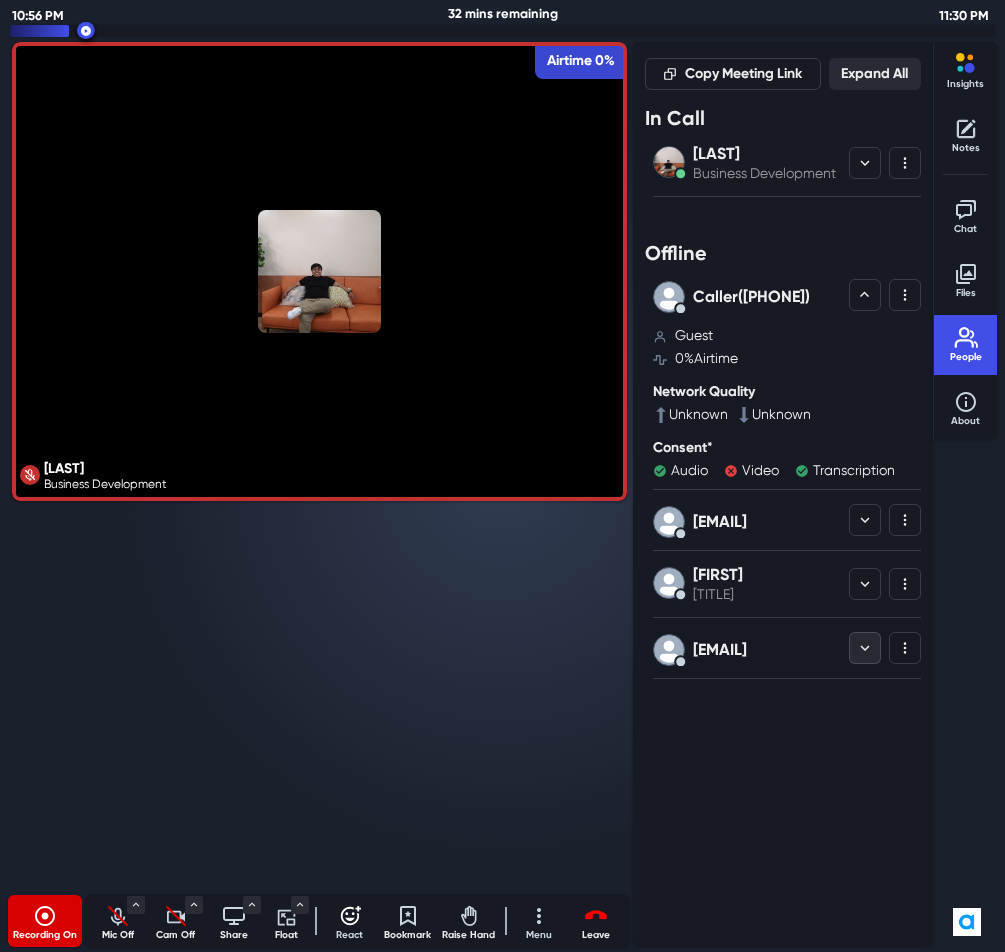 click 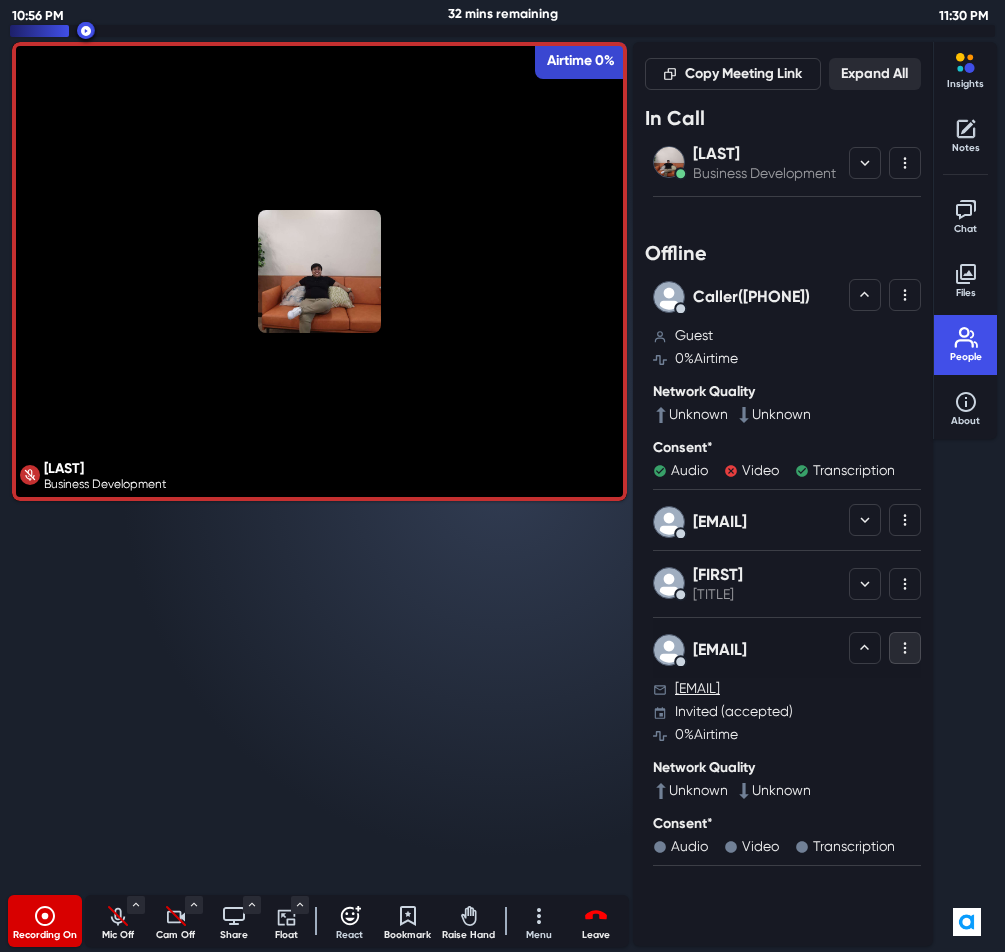 click 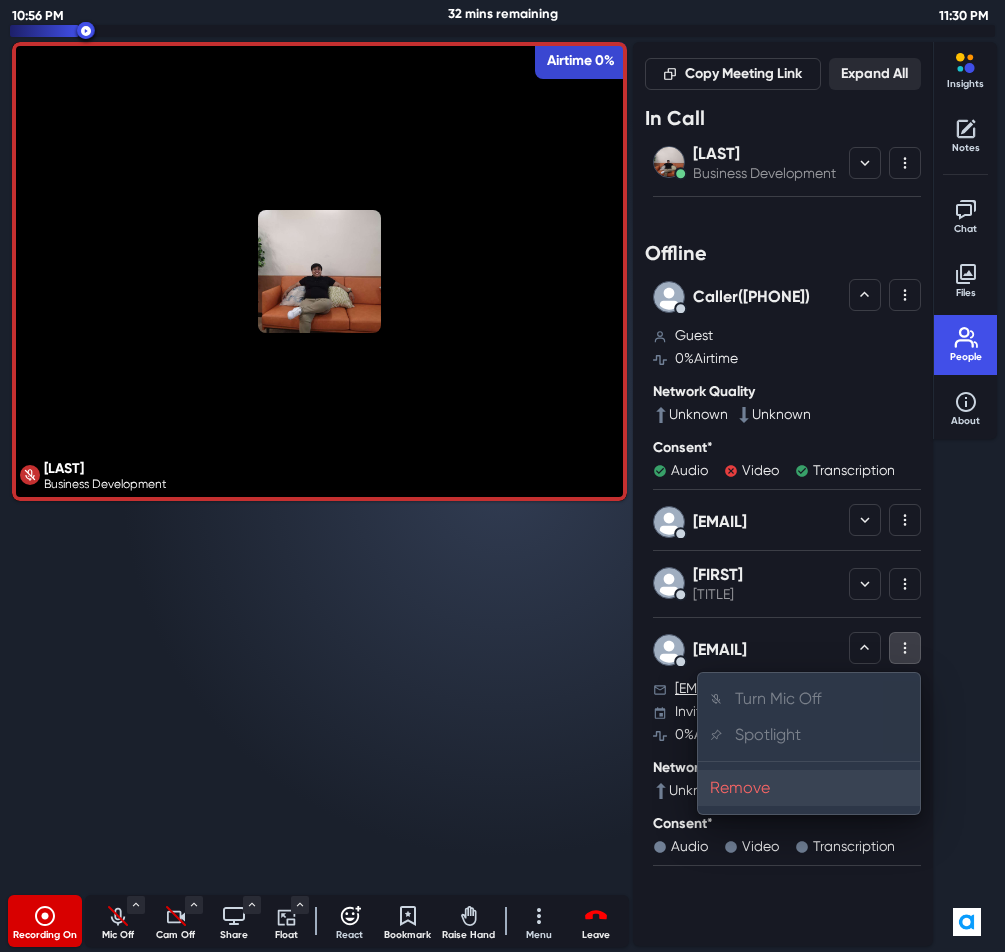 type 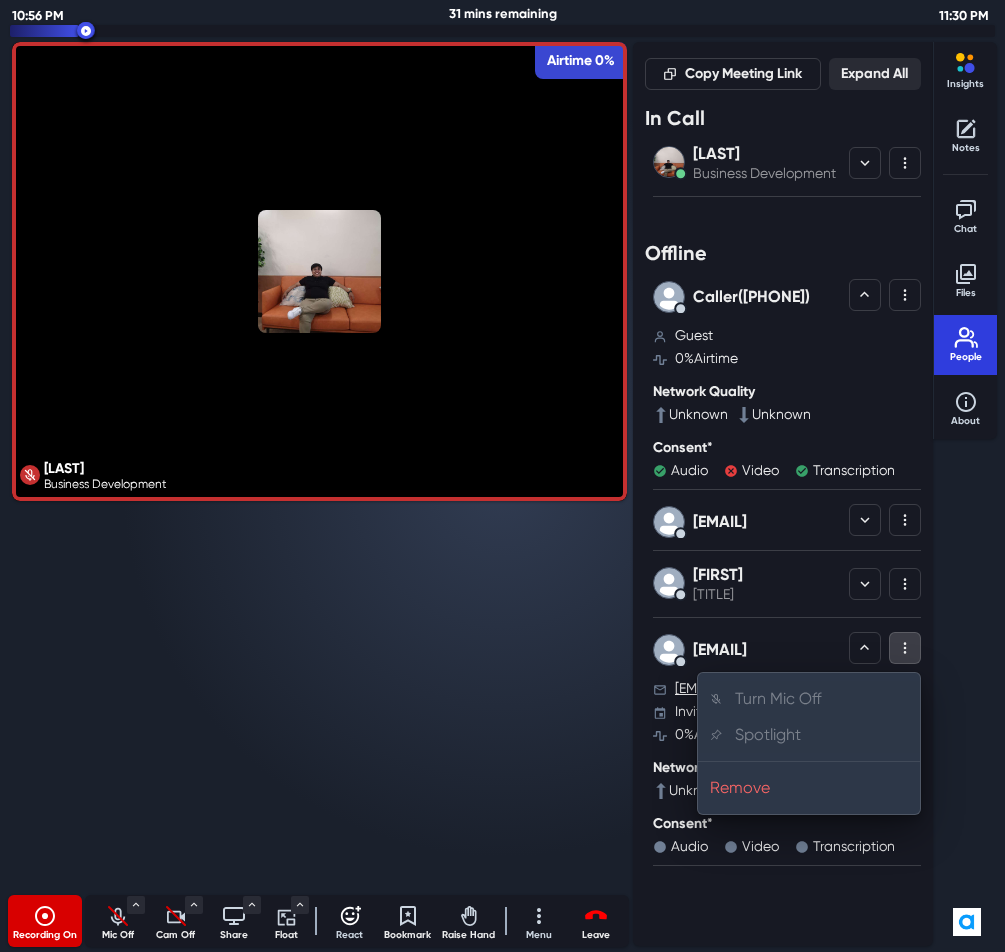 click 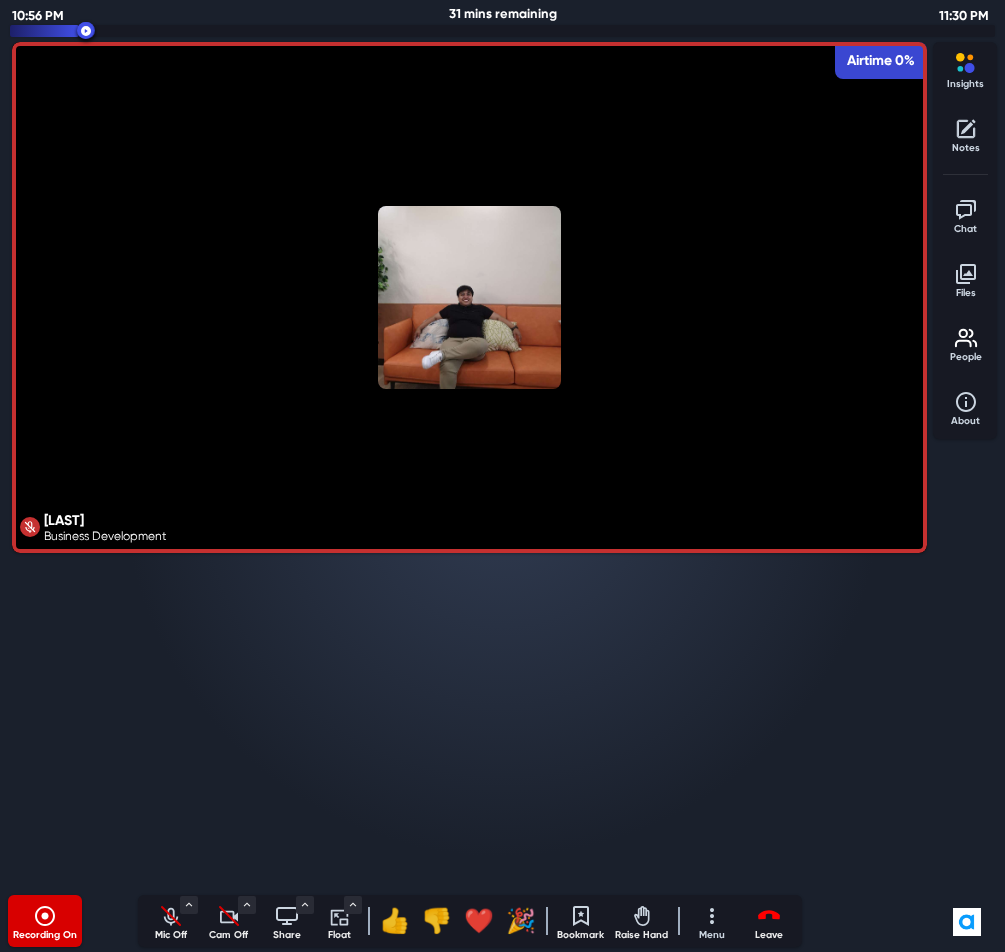 type 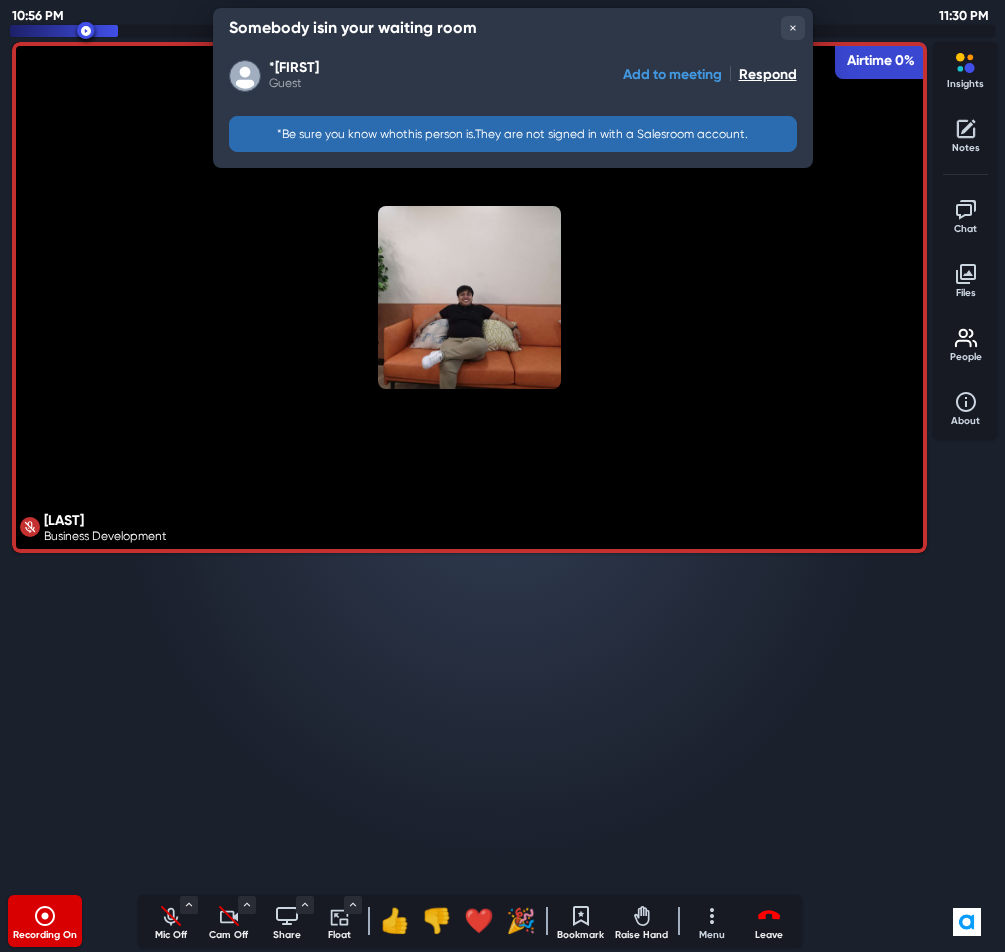 click on "Add to meeting" at bounding box center [672, 74] 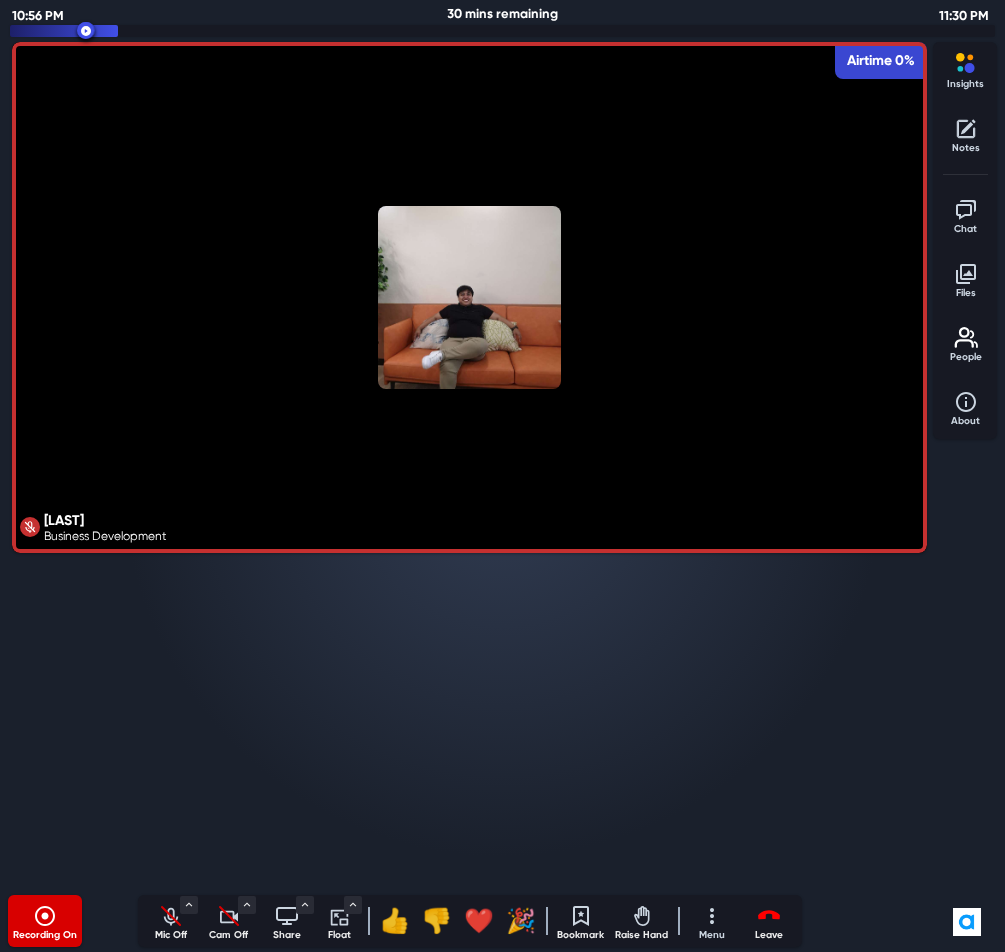 click 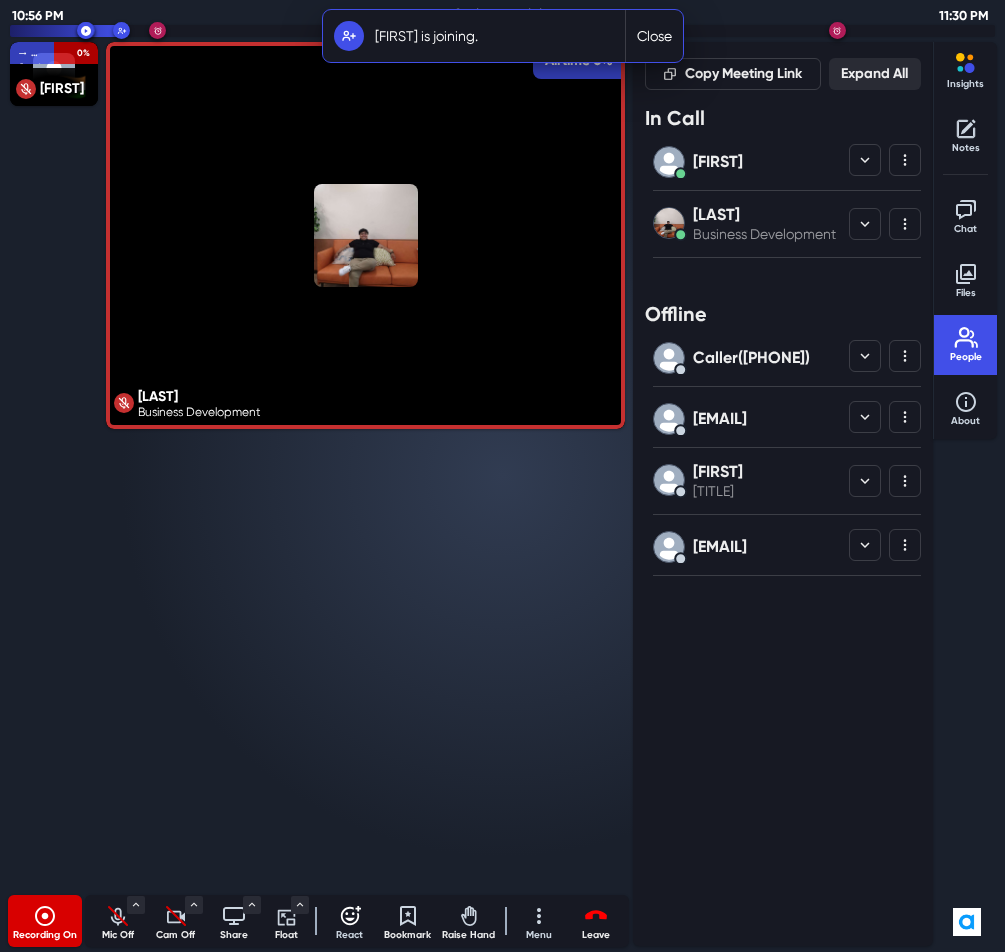 click 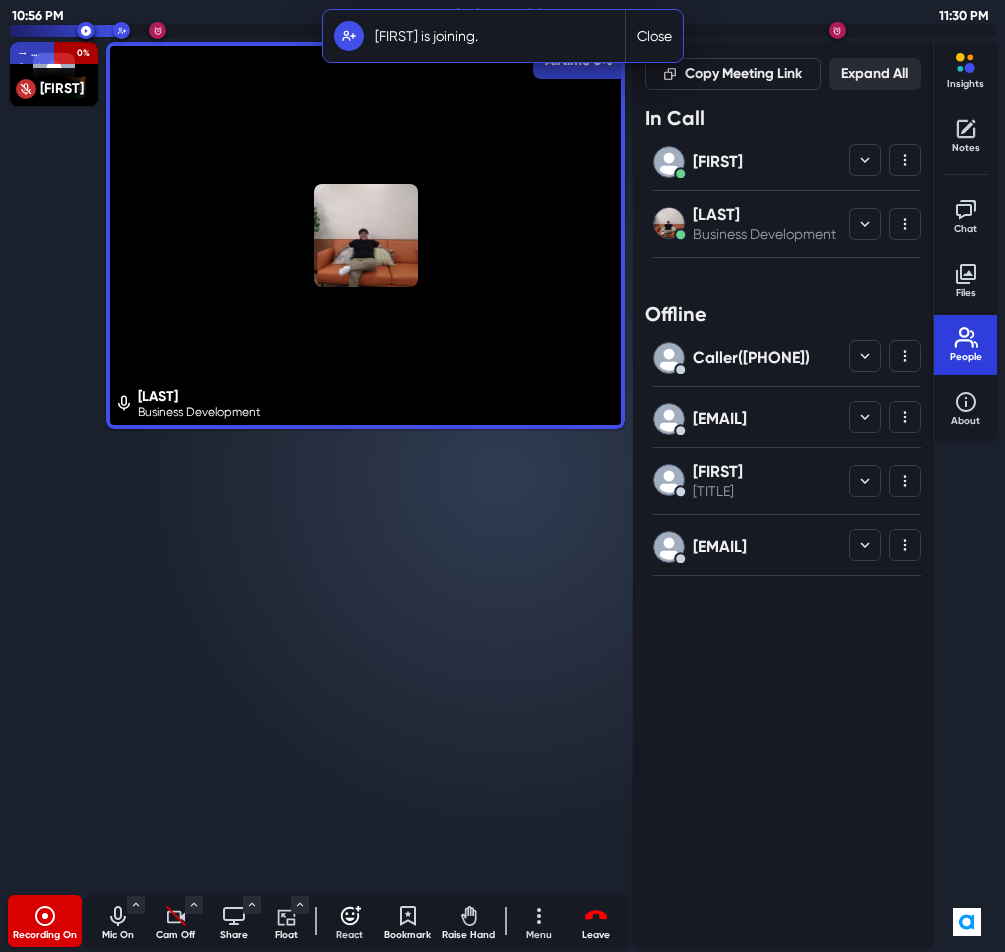 click 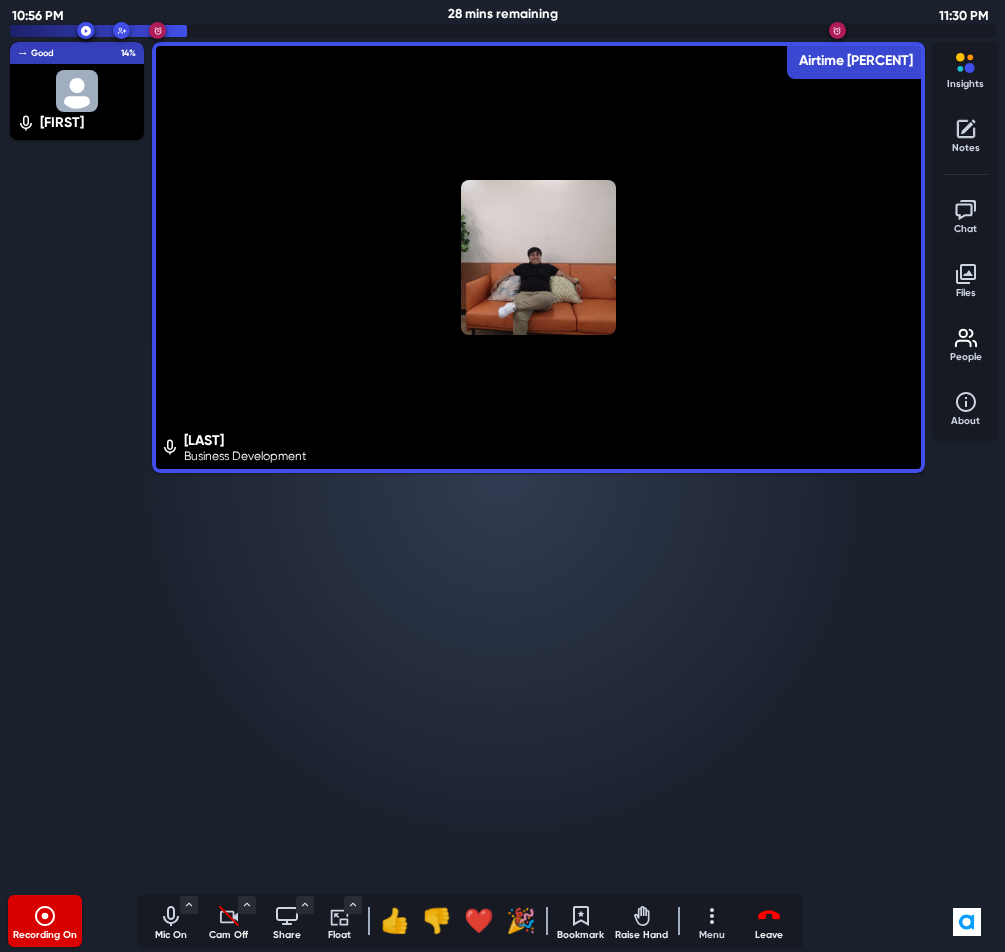 click 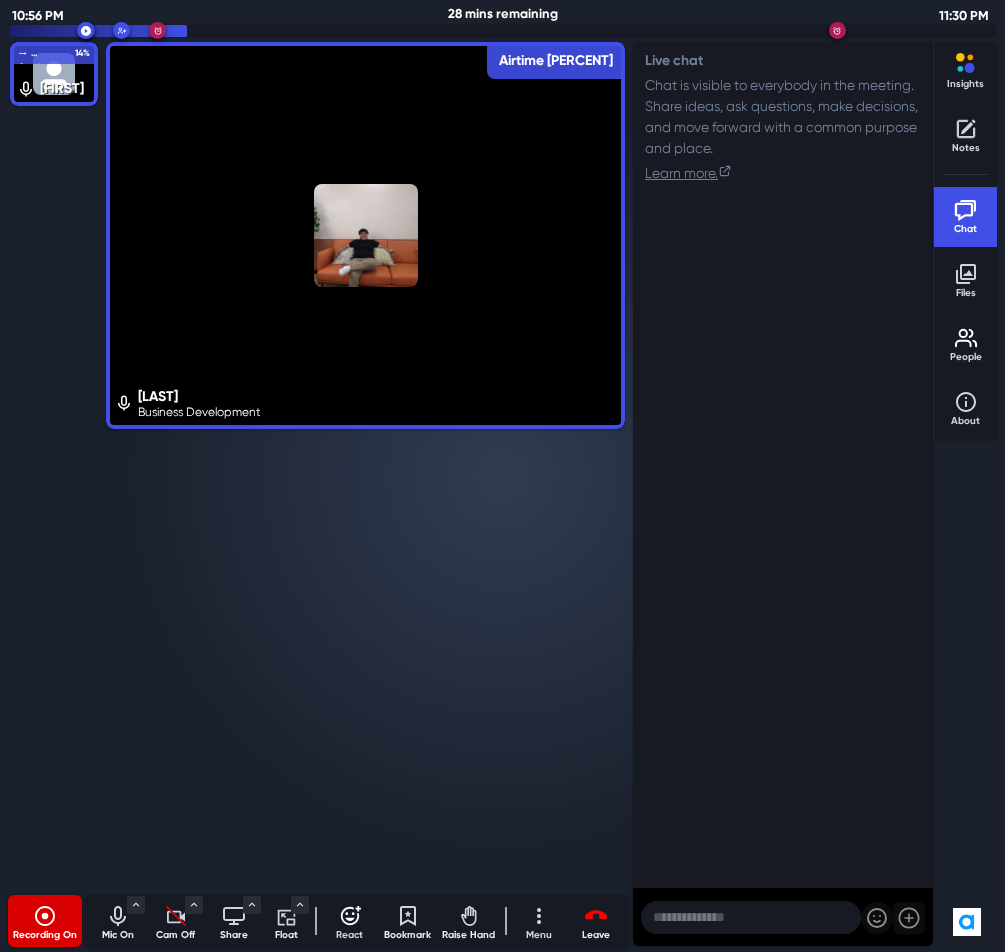 click at bounding box center [751, 917] 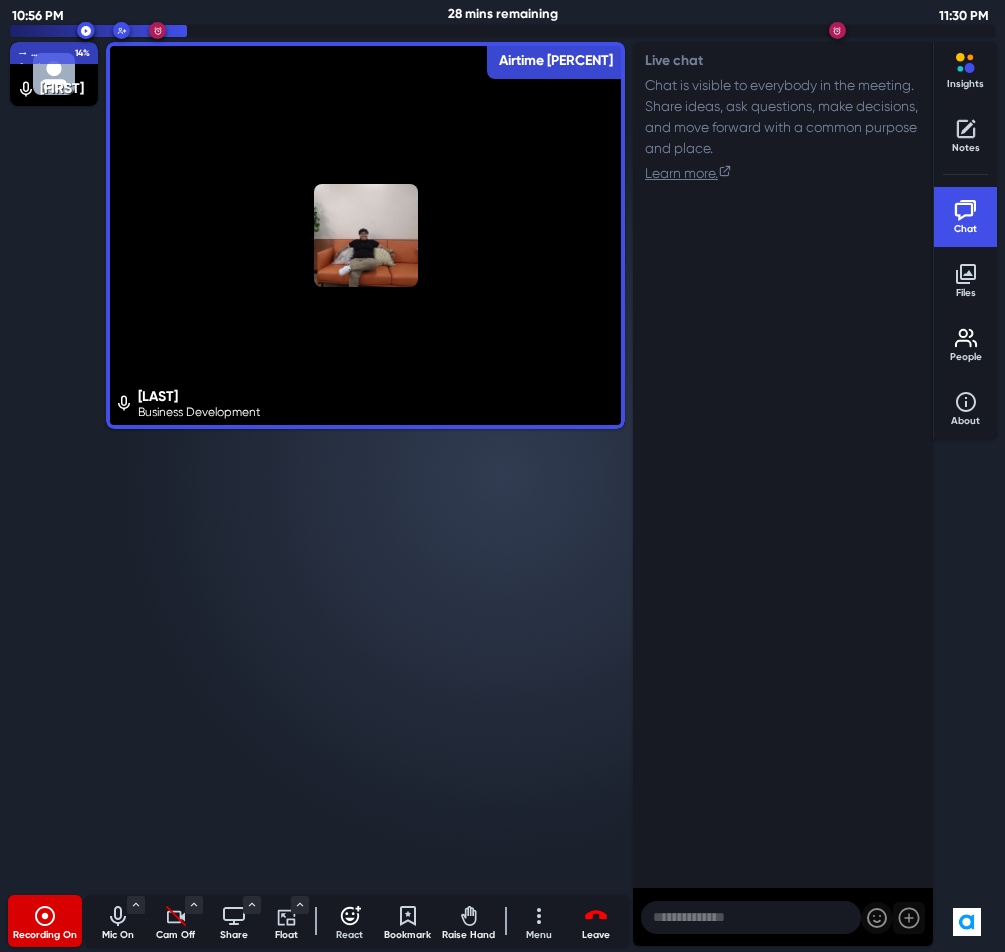 paste on "**********" 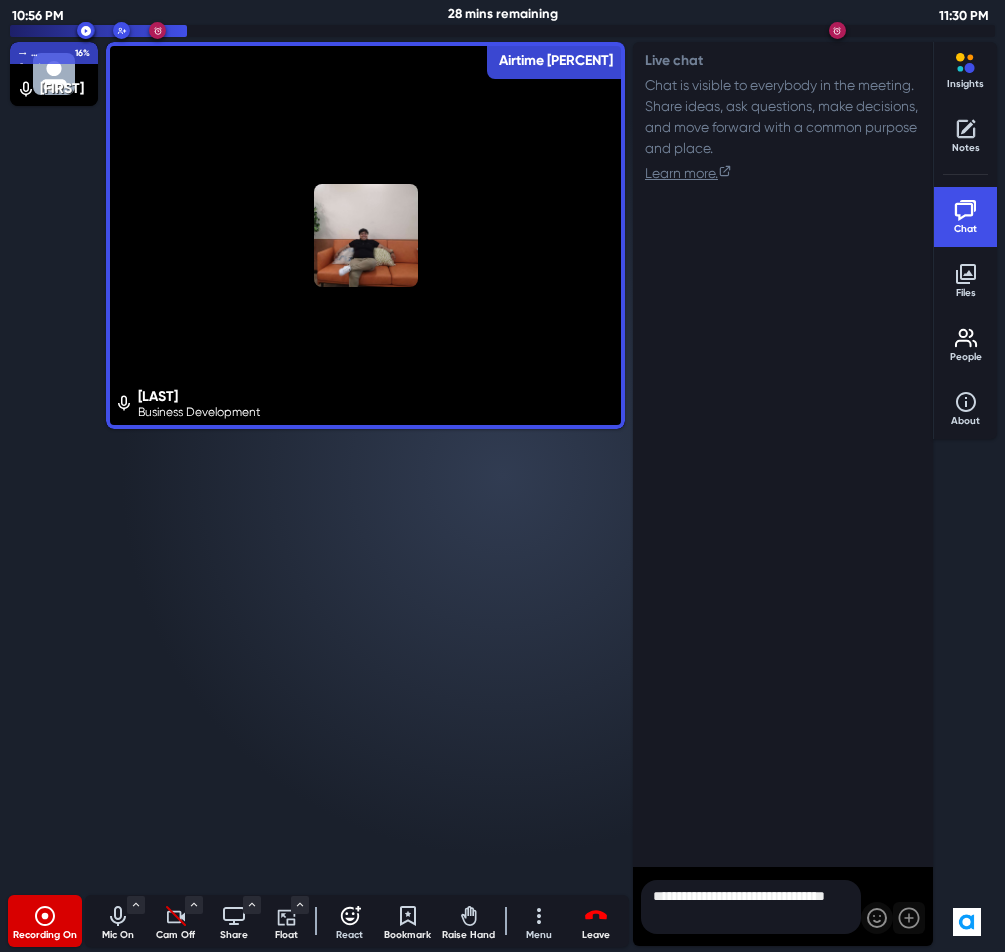 type 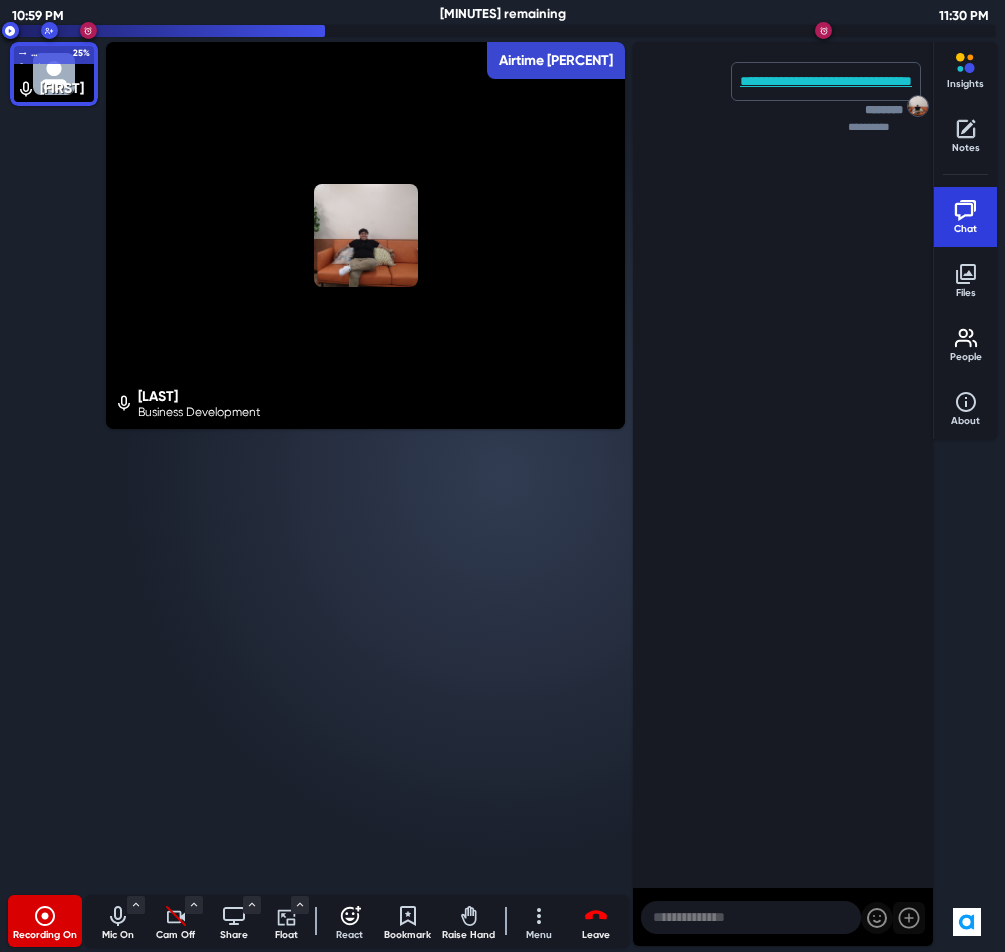 click 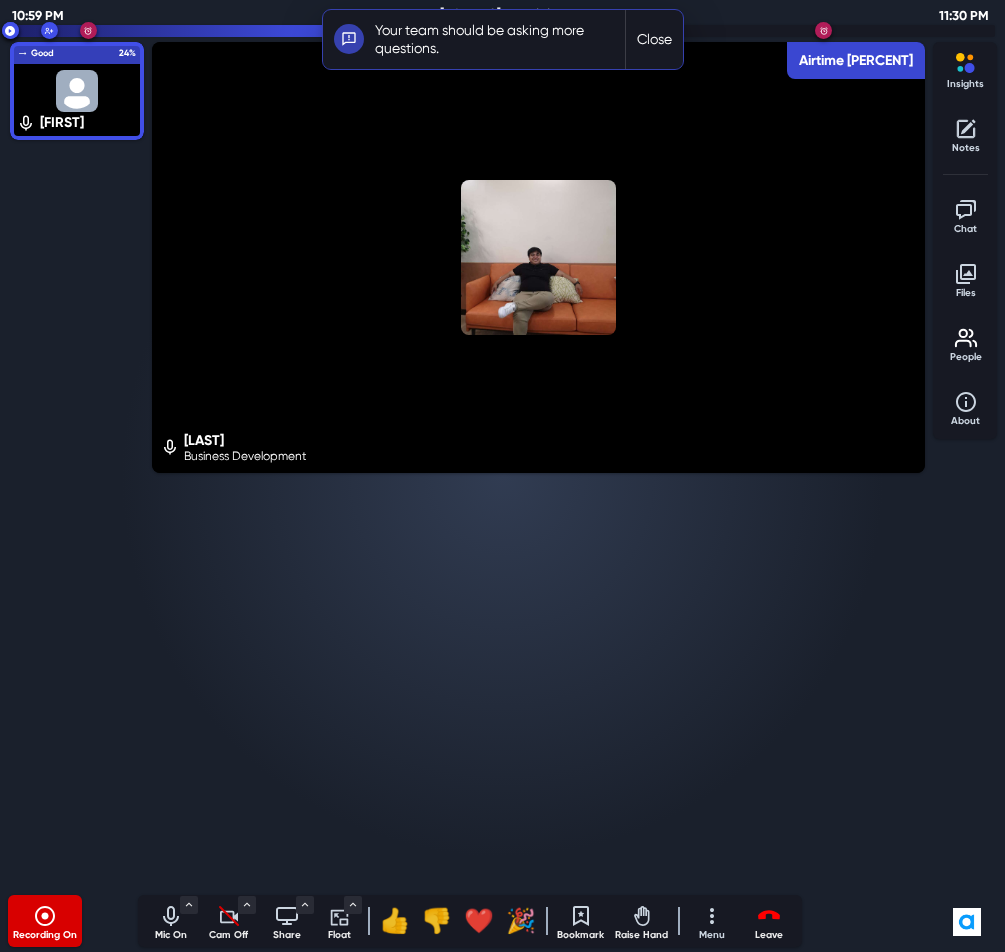 type 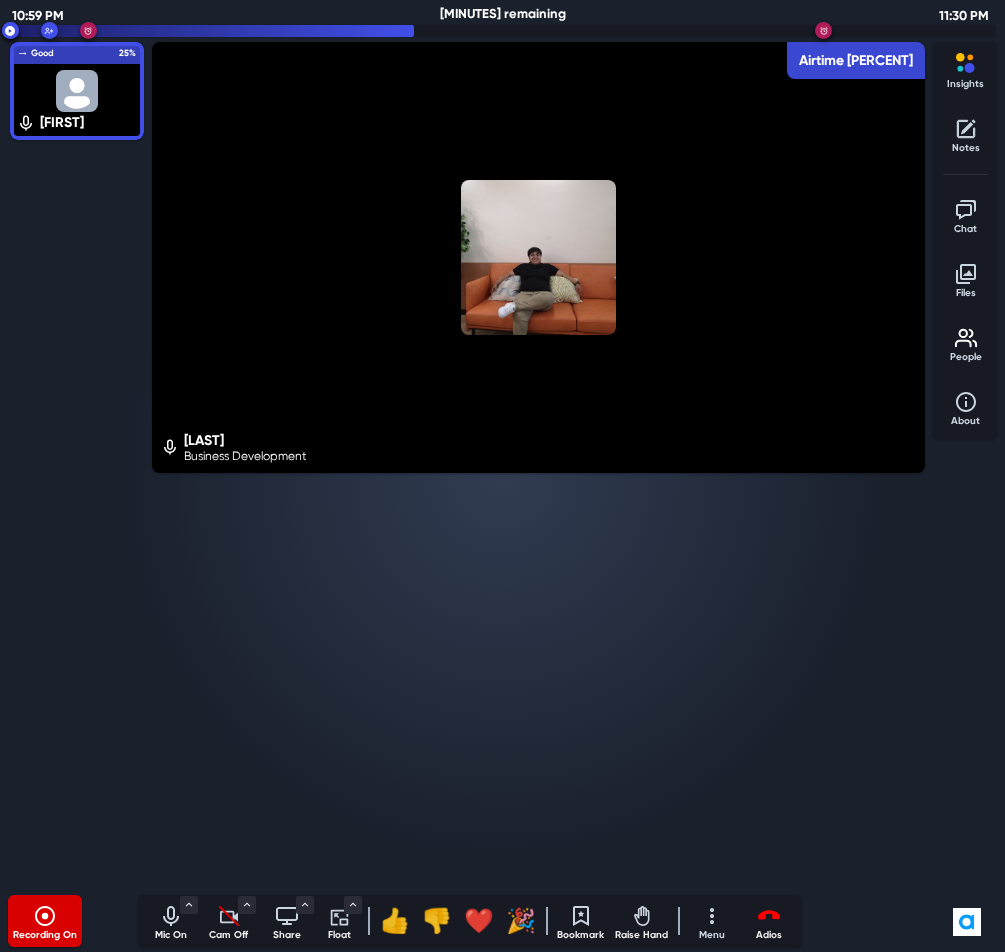 click 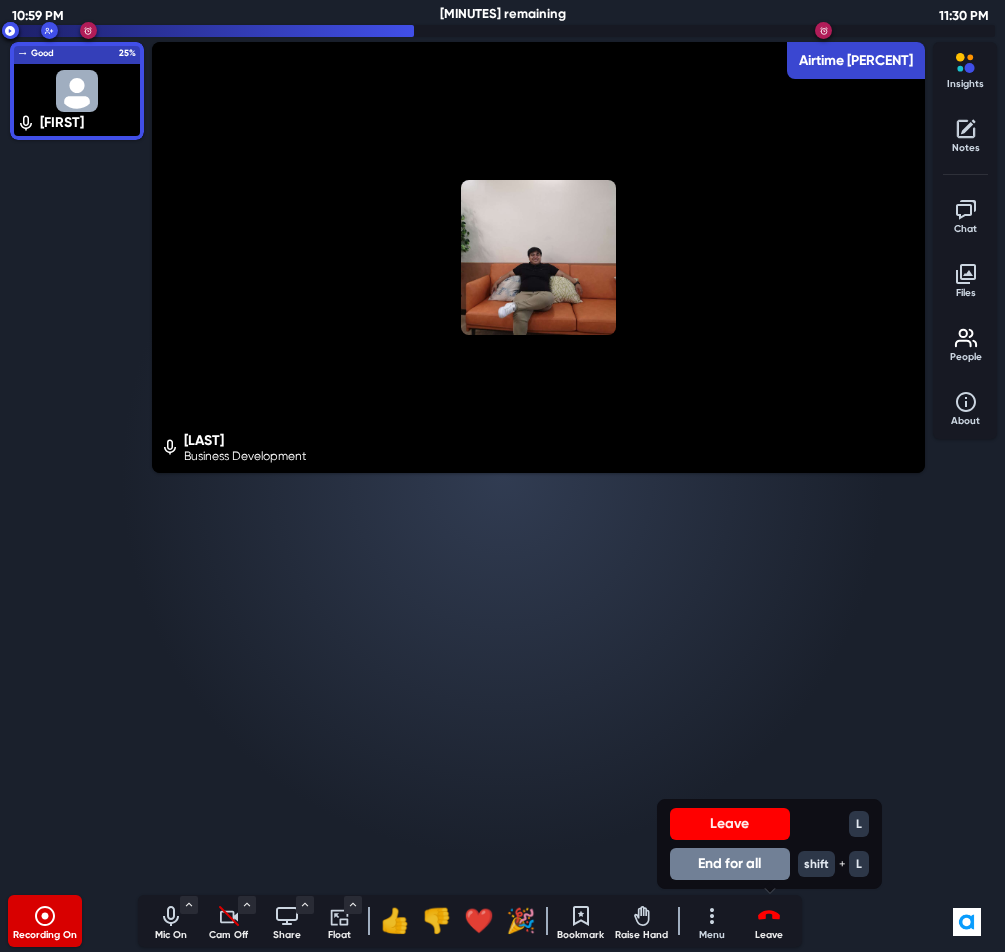 click on "End for all" at bounding box center [730, 864] 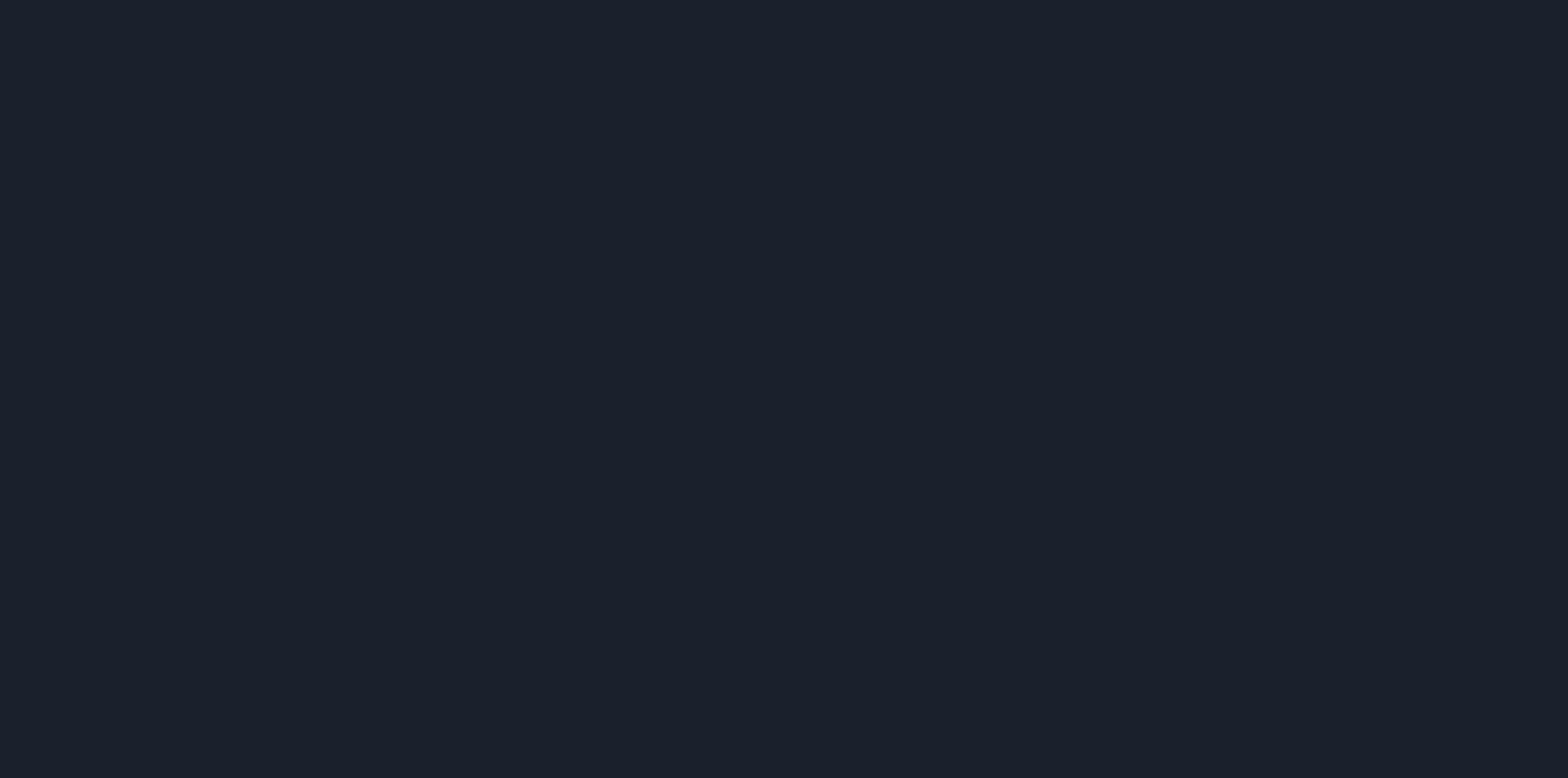 scroll, scrollTop: 0, scrollLeft: 0, axis: both 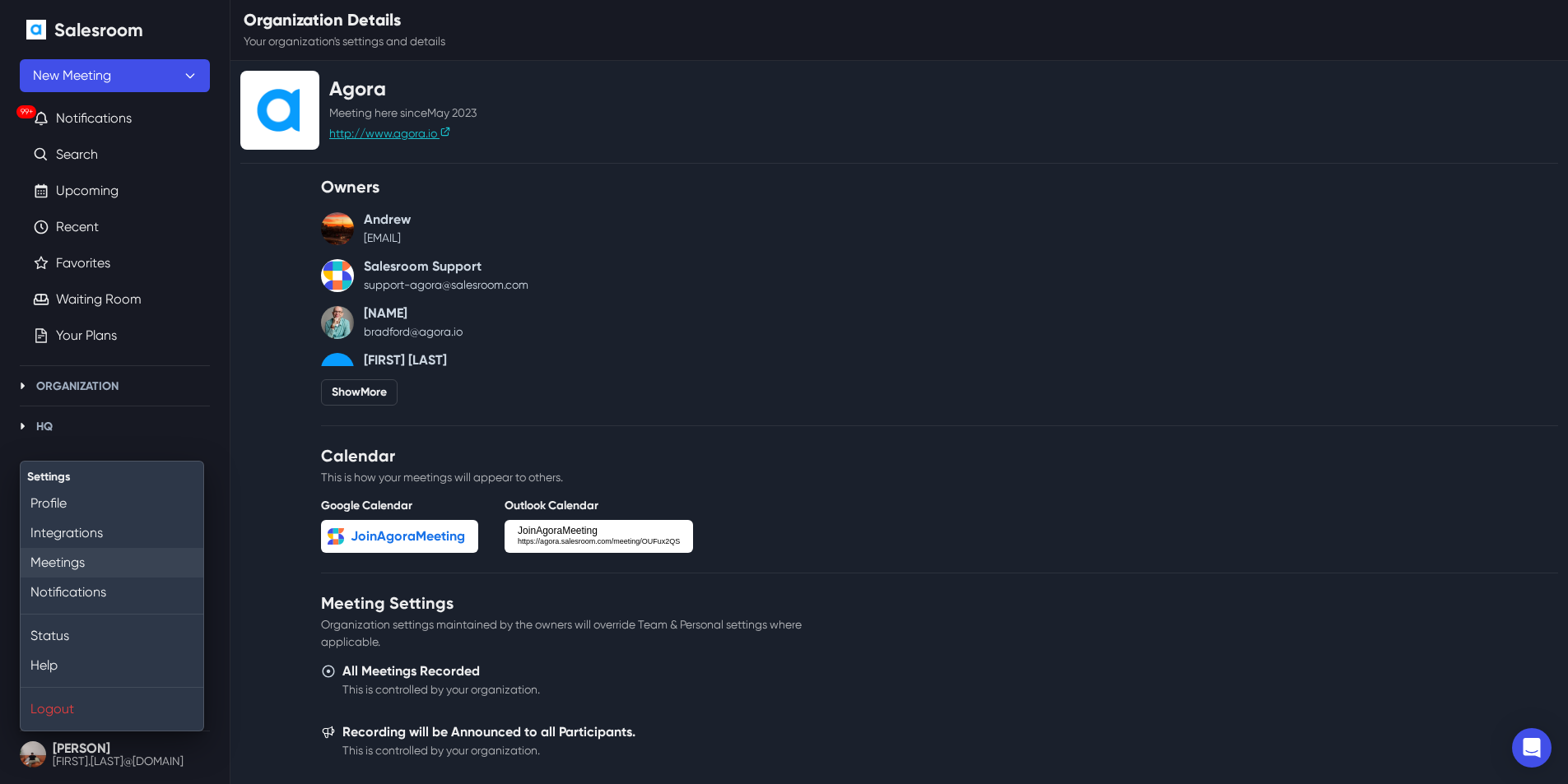 click on "Meetings" at bounding box center (112, 563) 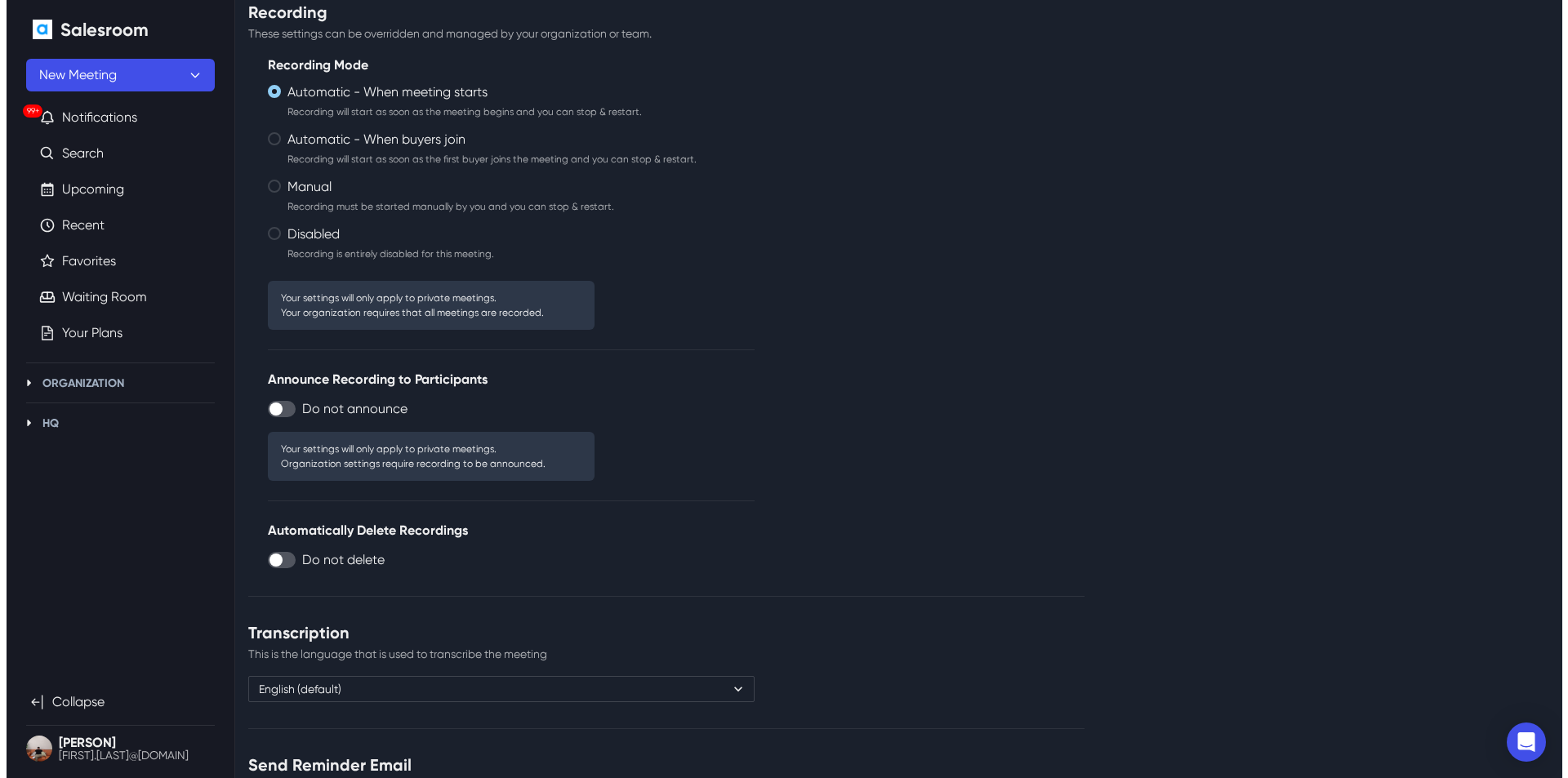 scroll, scrollTop: 0, scrollLeft: 0, axis: both 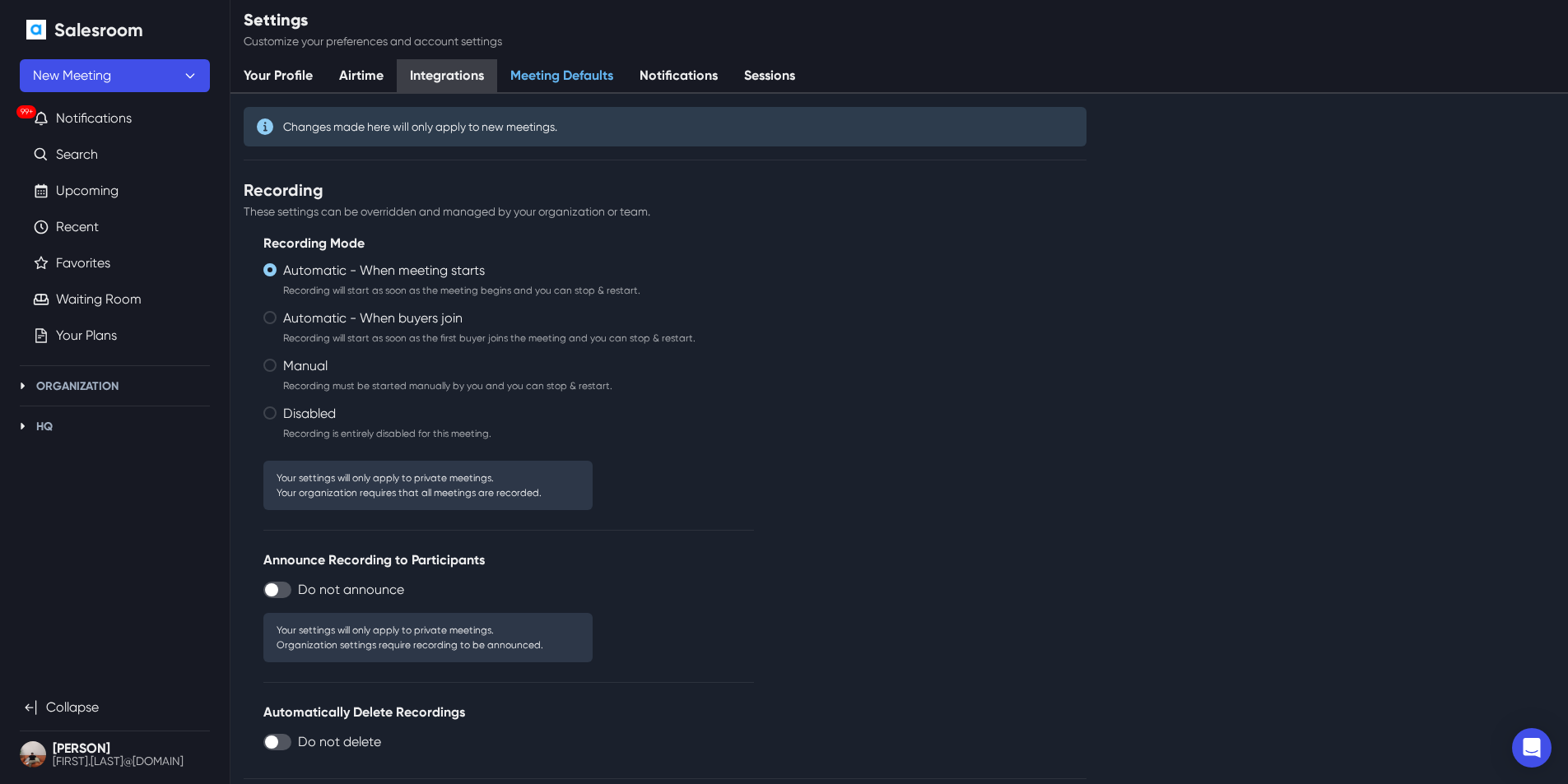 click on "Integrations" at bounding box center [447, 77] 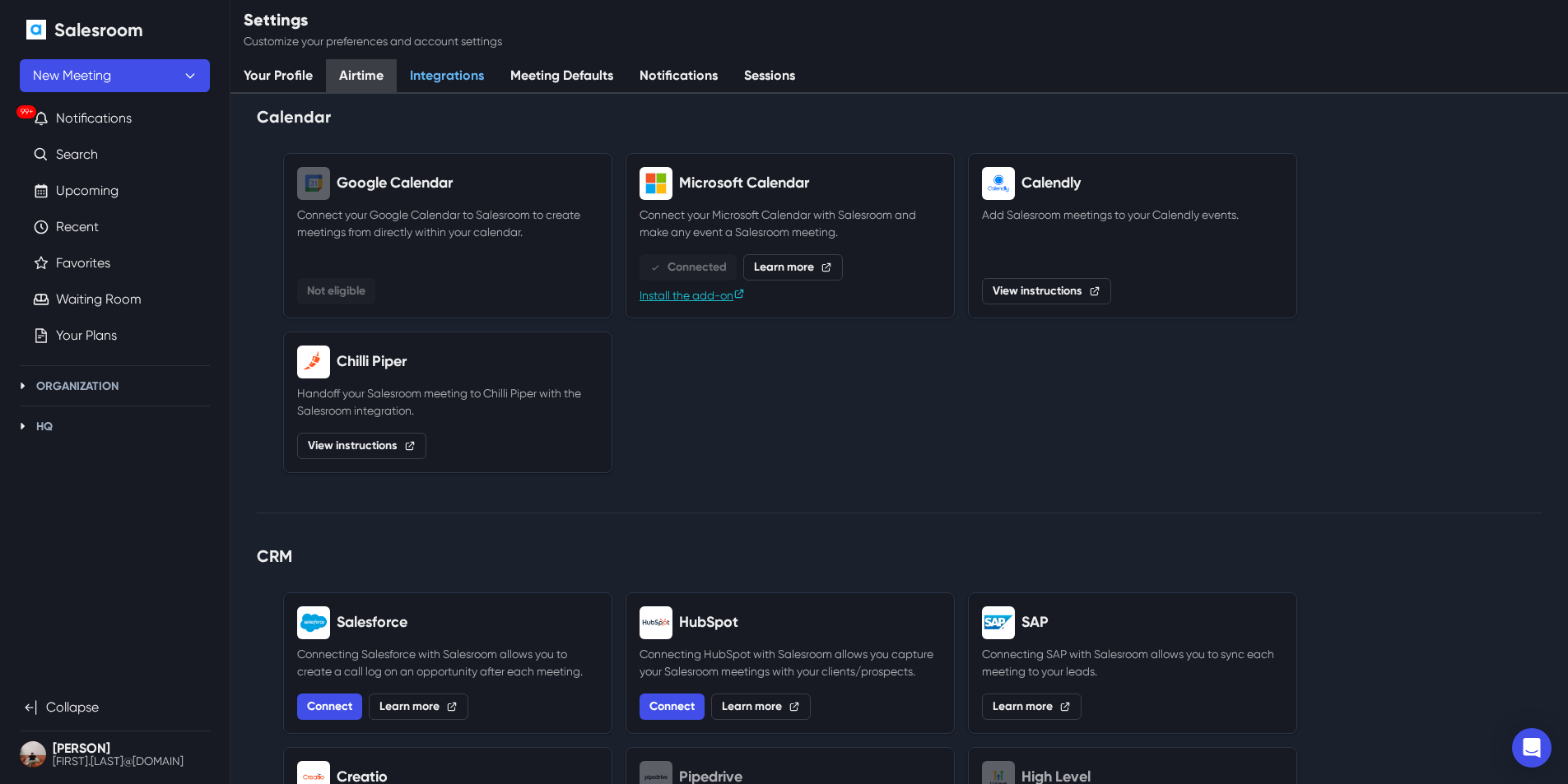 click on "Airtime" at bounding box center (361, 77) 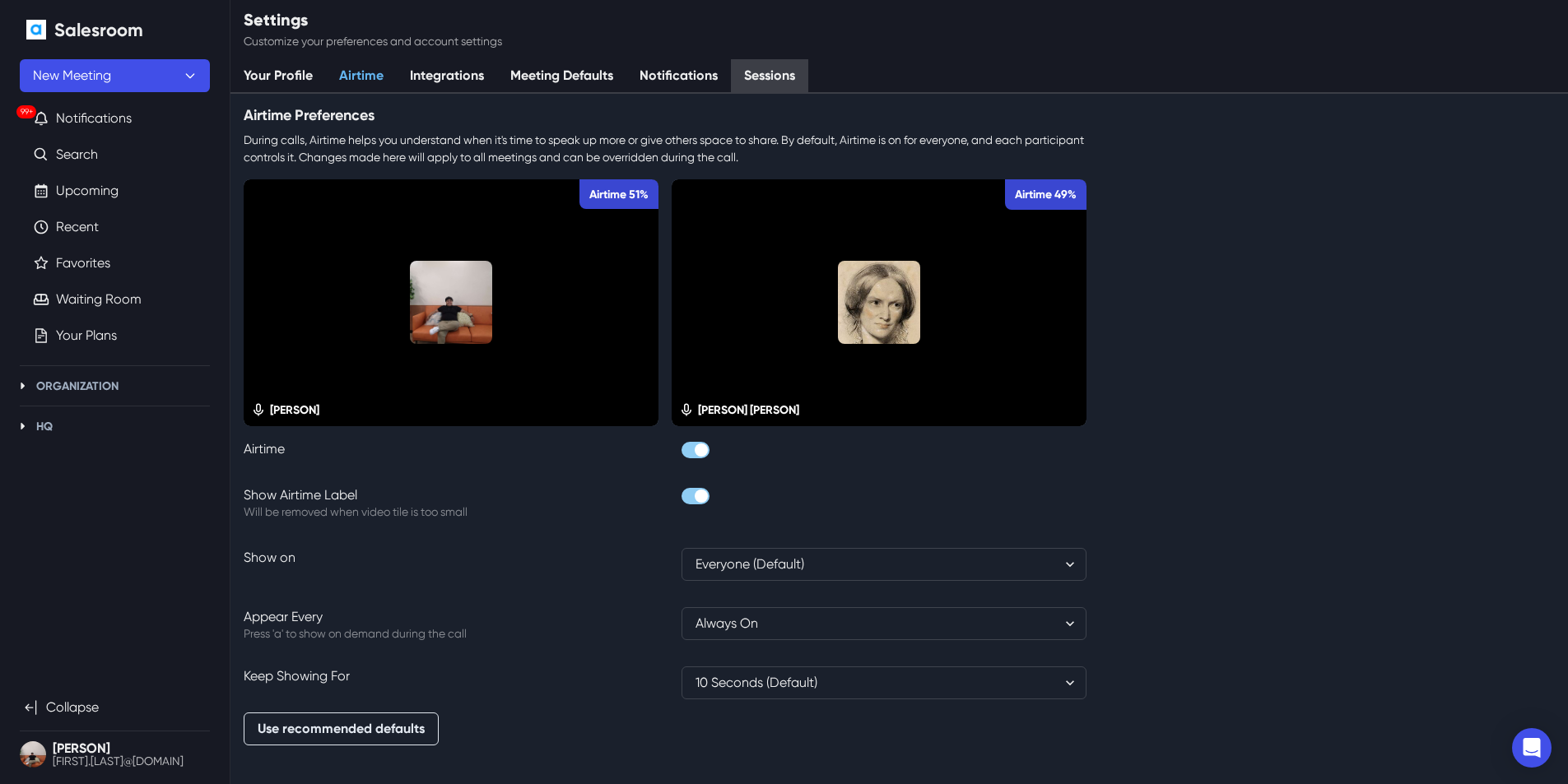click on "Sessions" at bounding box center [770, 77] 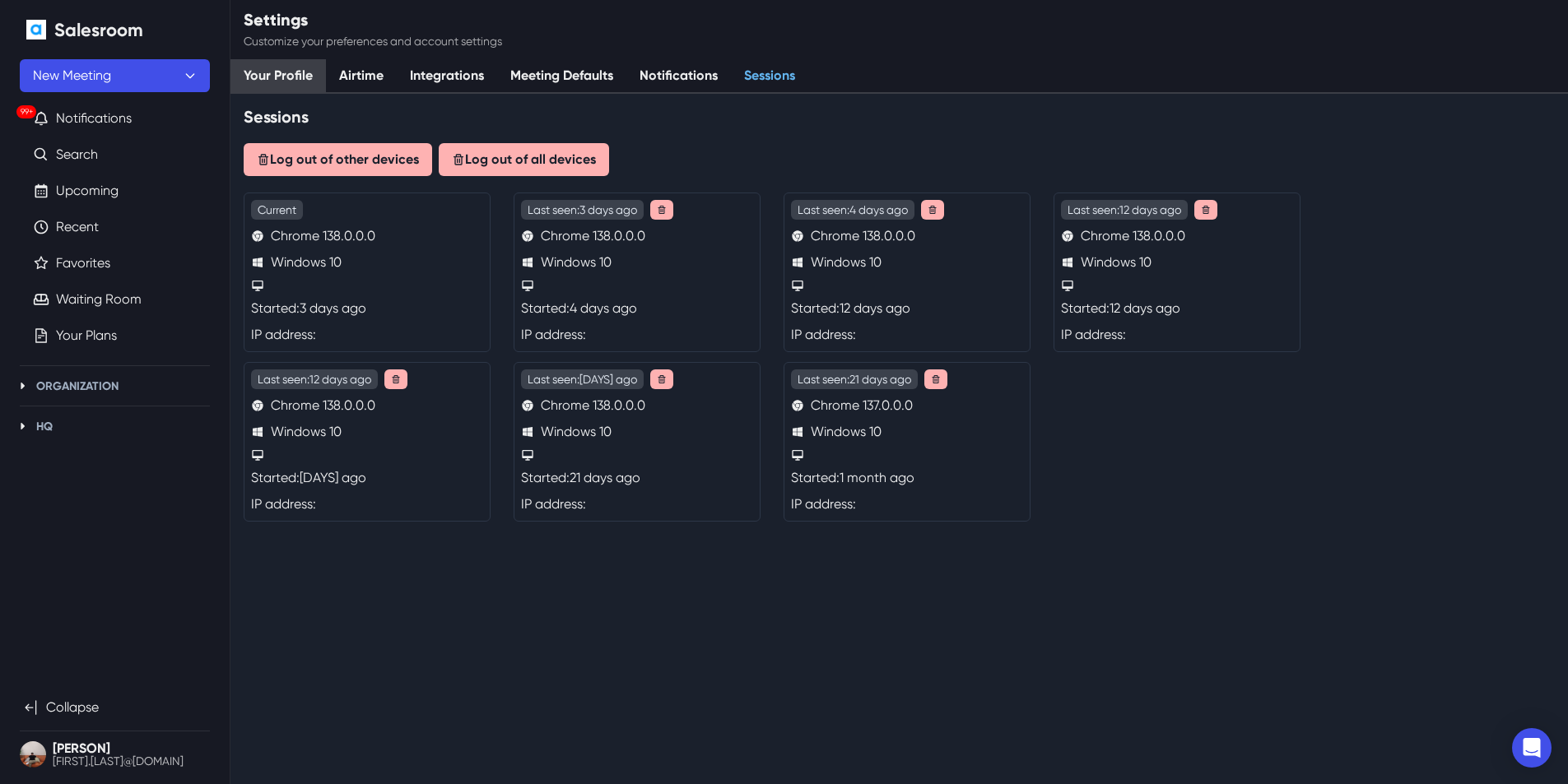 click on "Your Profile" at bounding box center (278, 77) 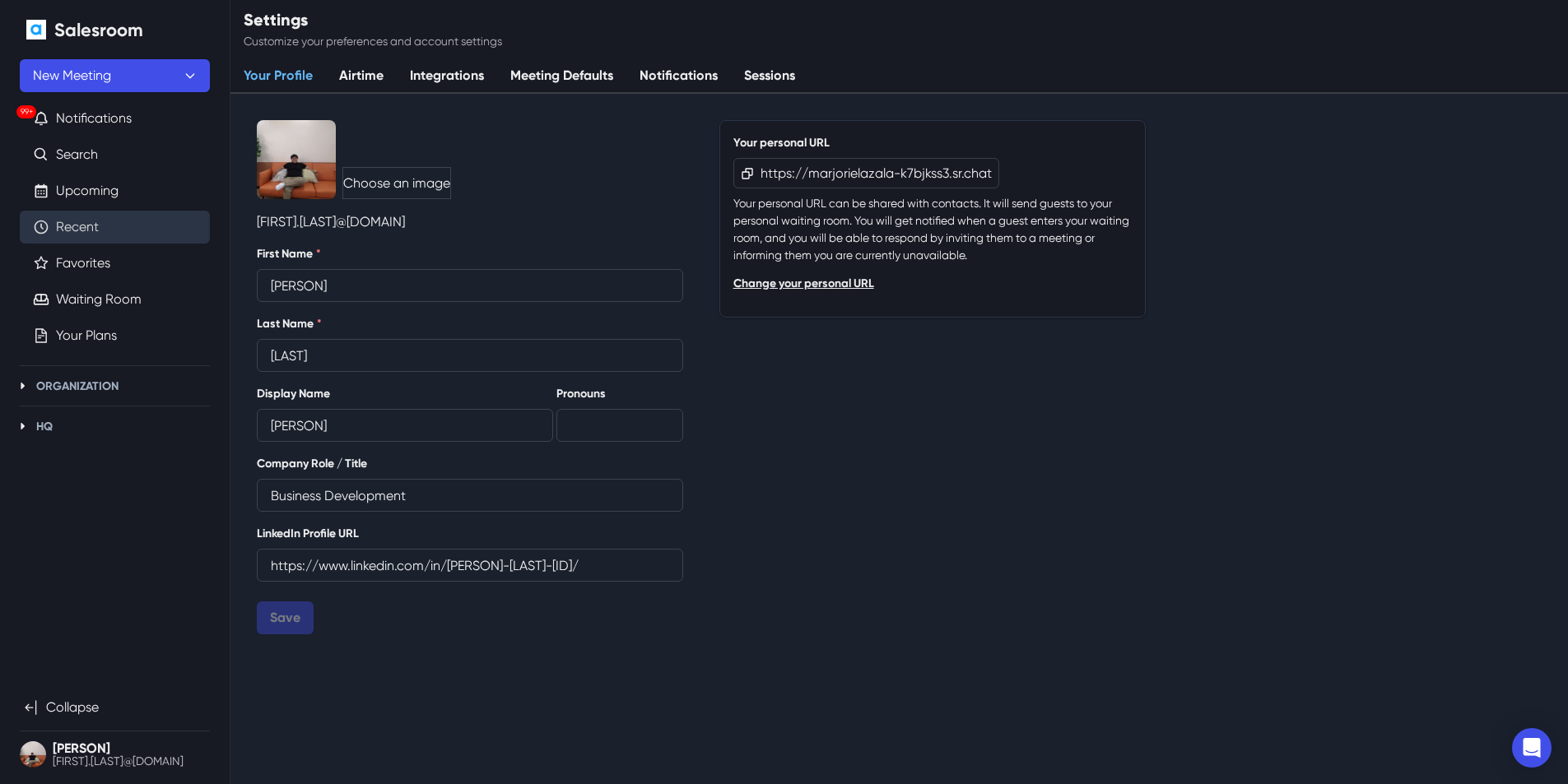 click on "Recent" at bounding box center [77, 227] 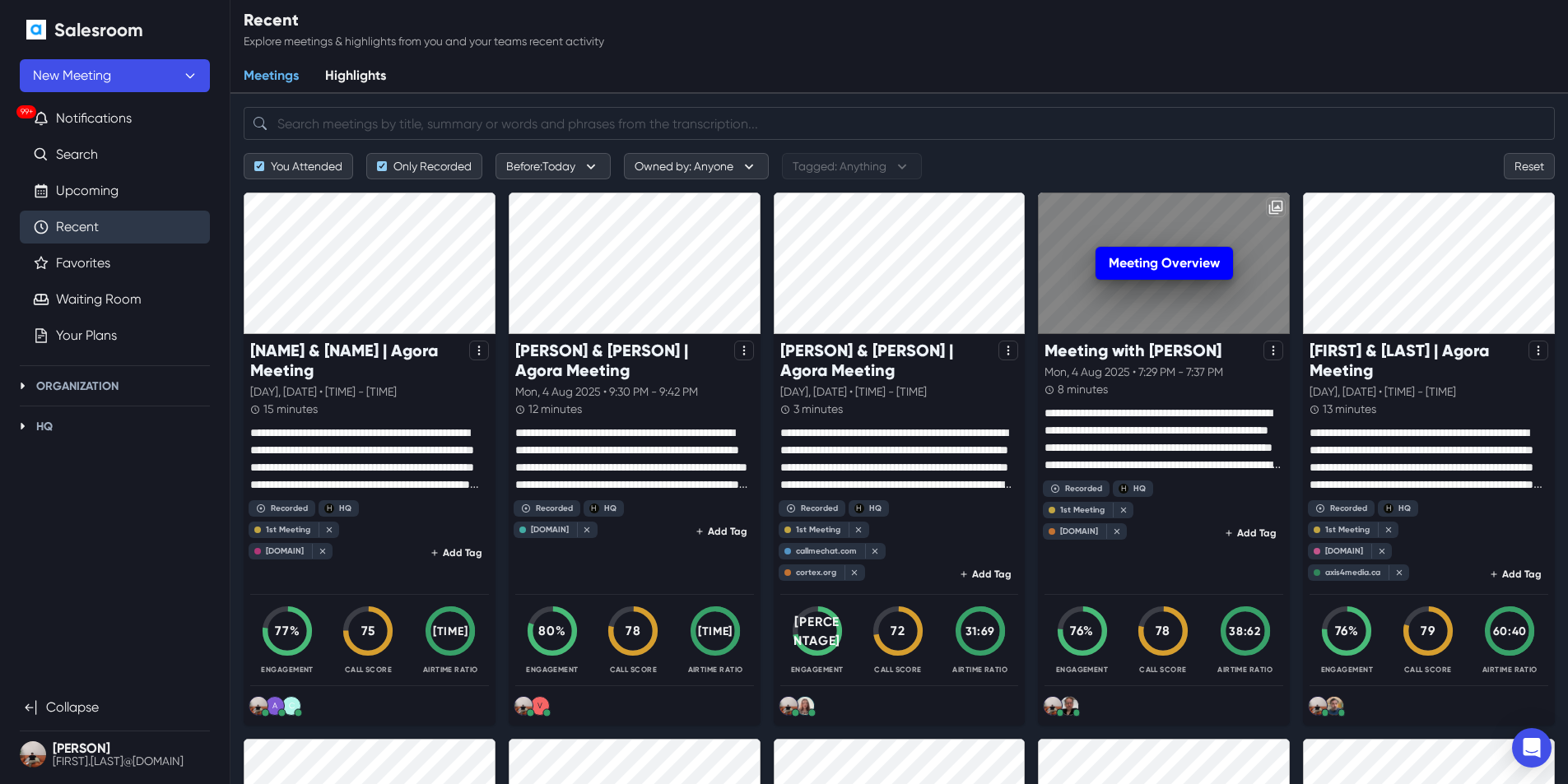 click on "Meeting Overview" at bounding box center [1164, 263] 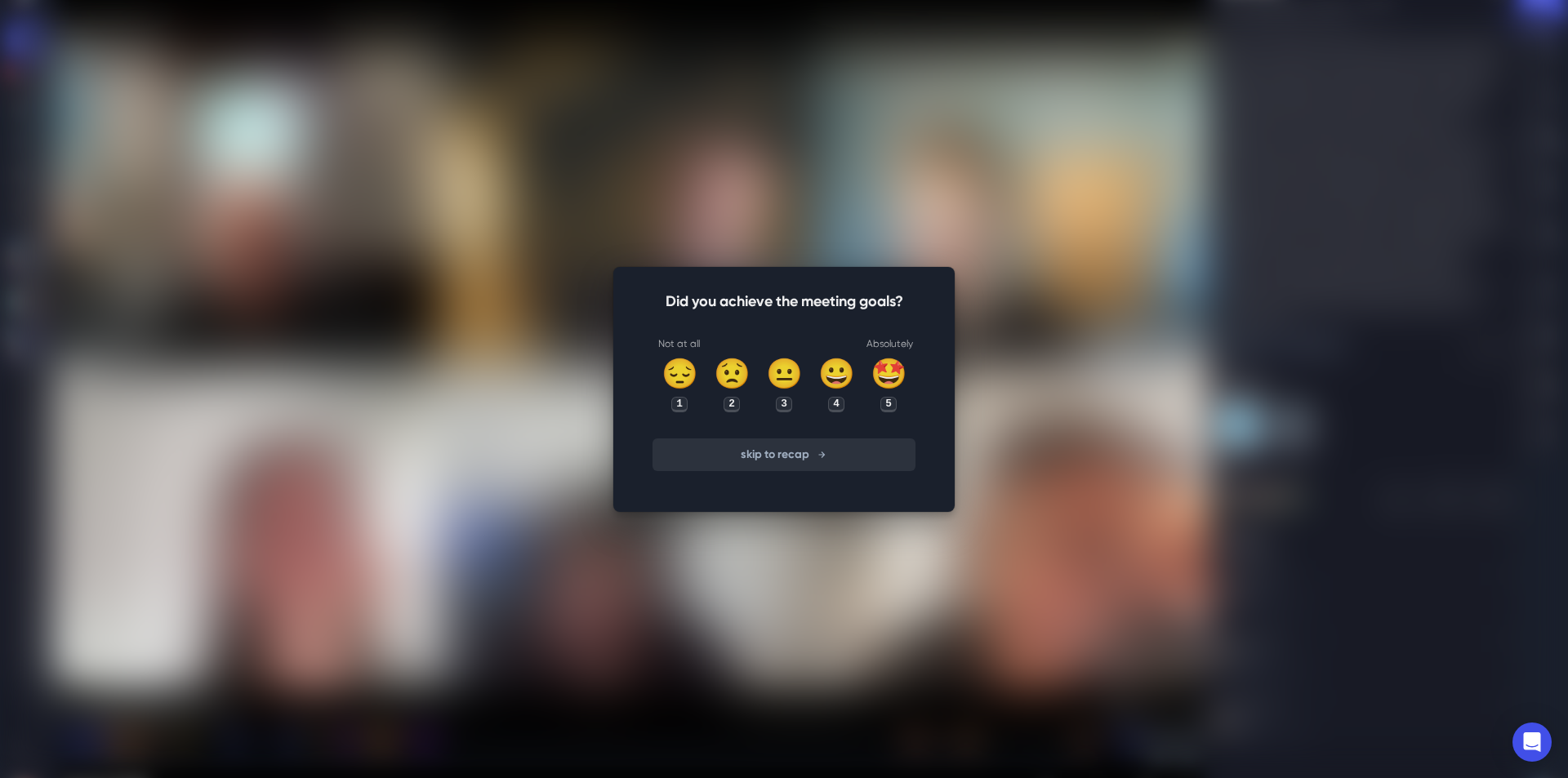 click on "skip to recap" at bounding box center [784, 455] 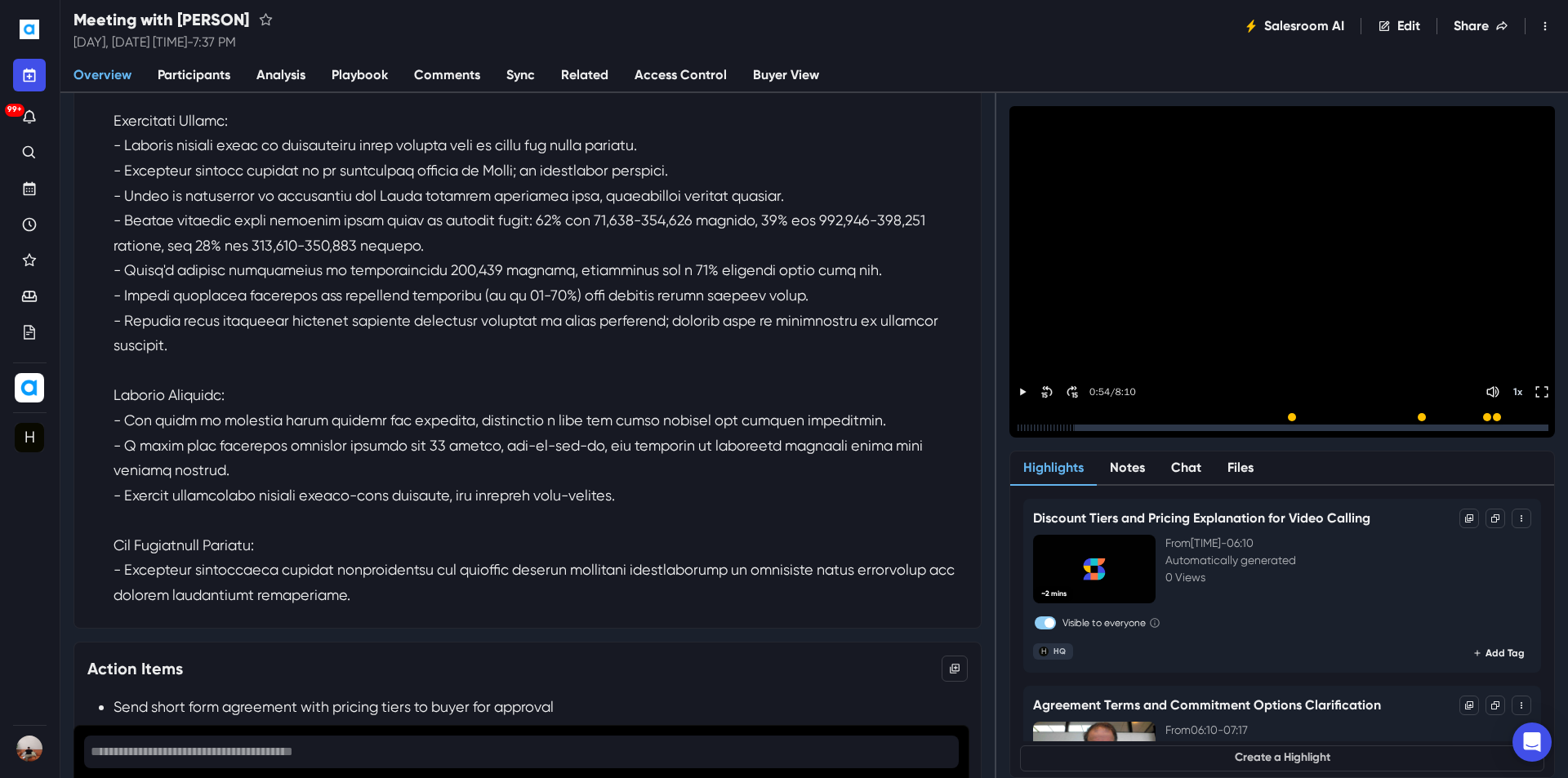 scroll, scrollTop: 327, scrollLeft: 0, axis: vertical 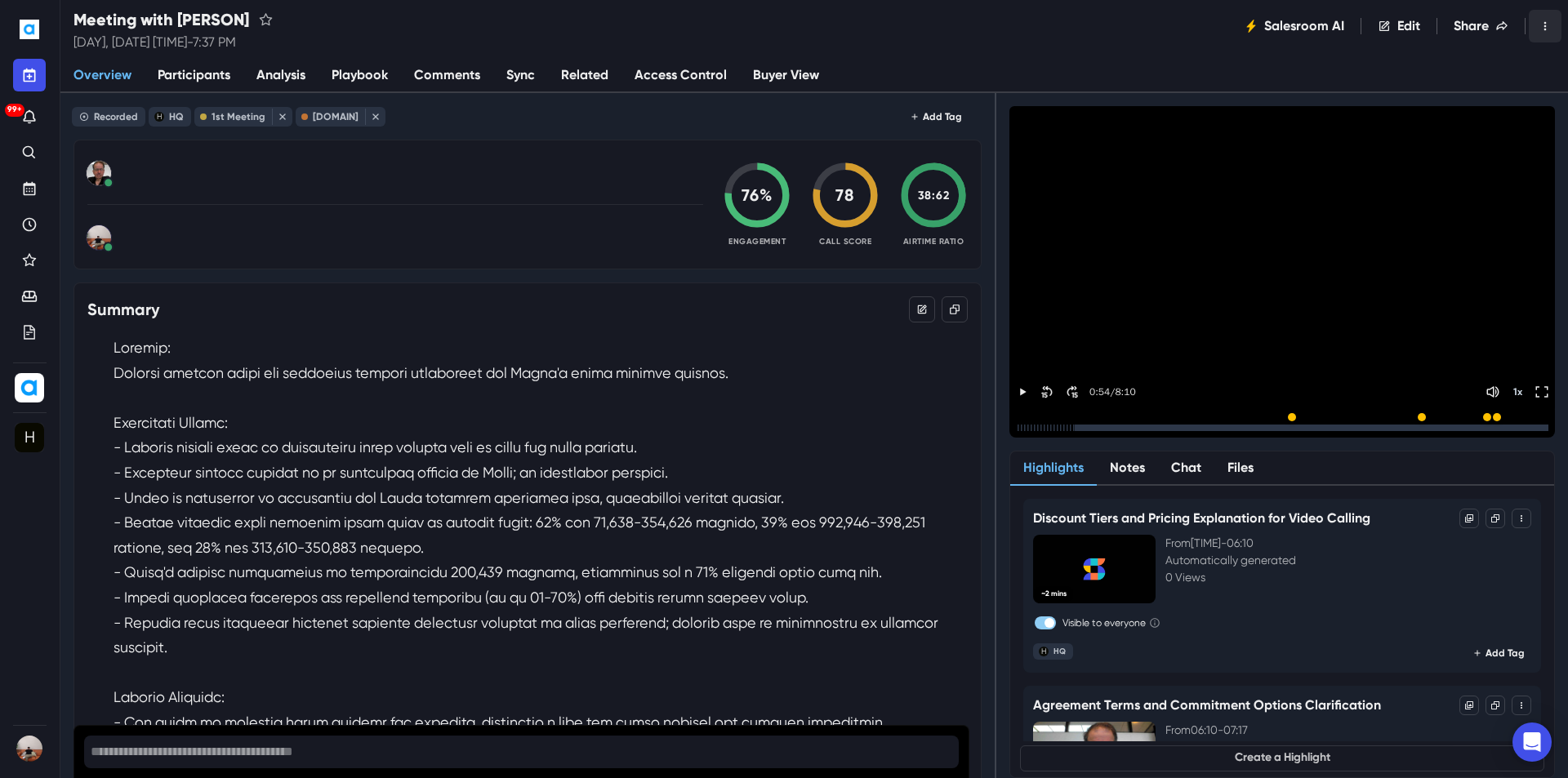 click 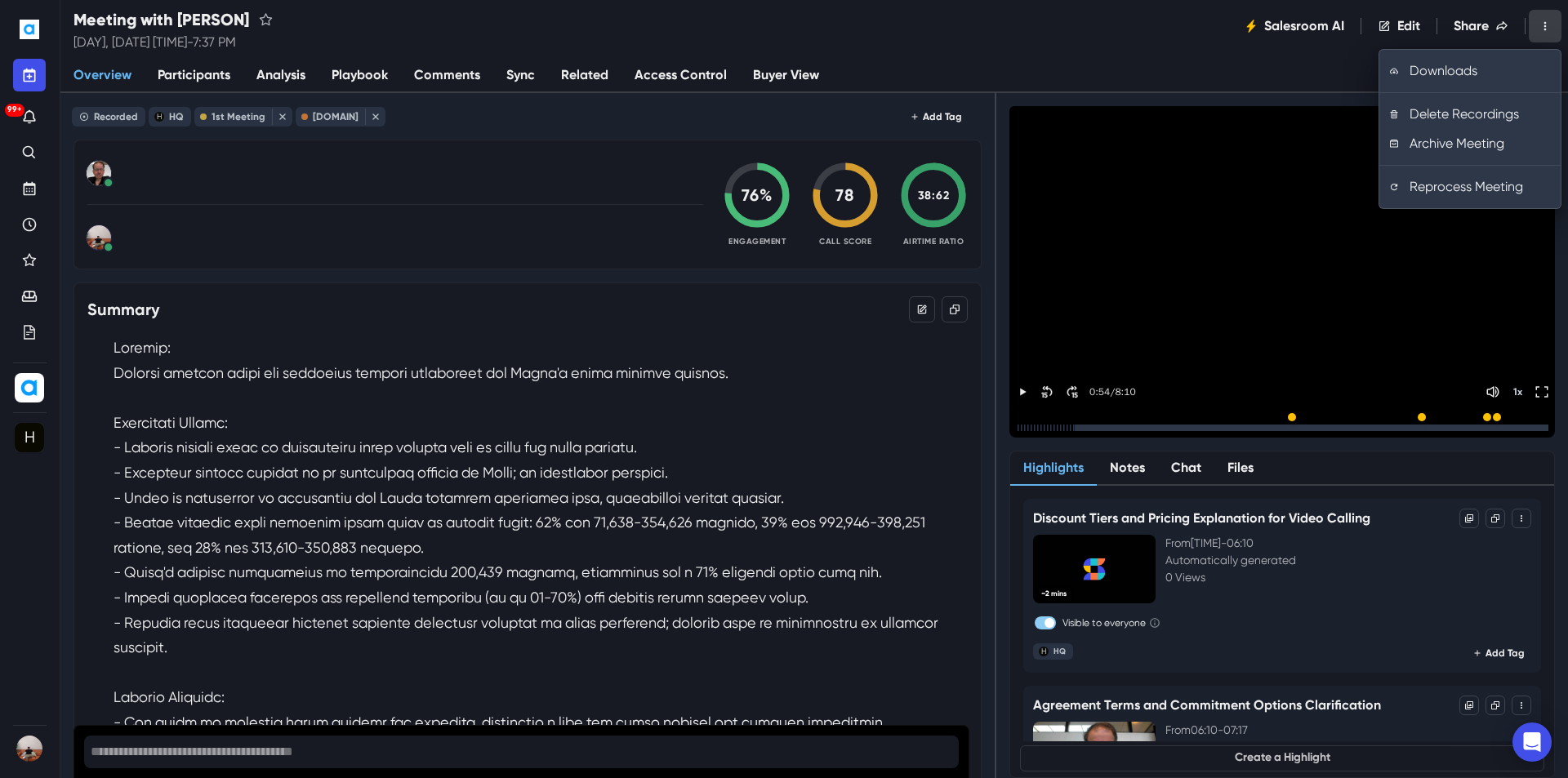 click 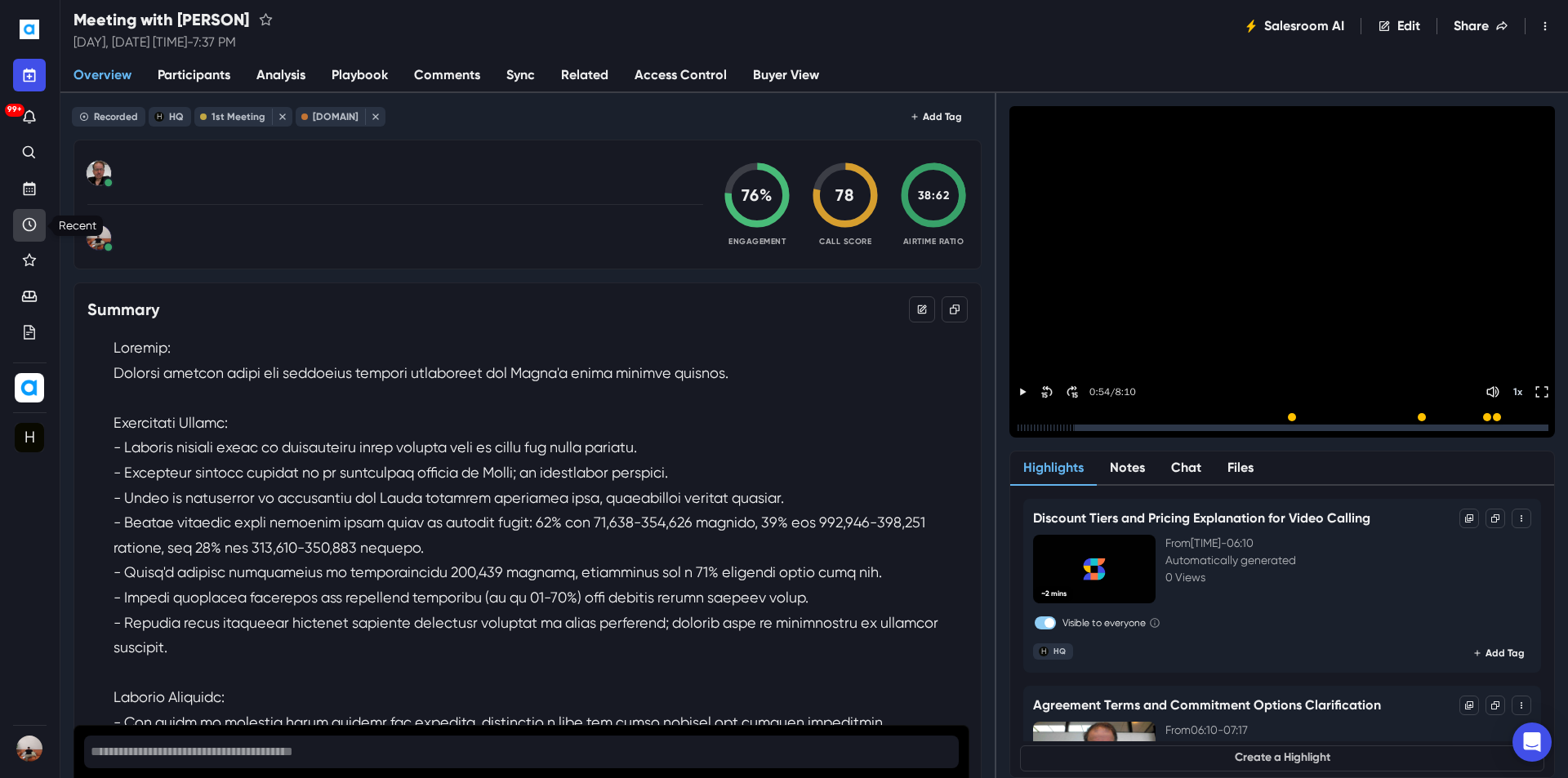 click 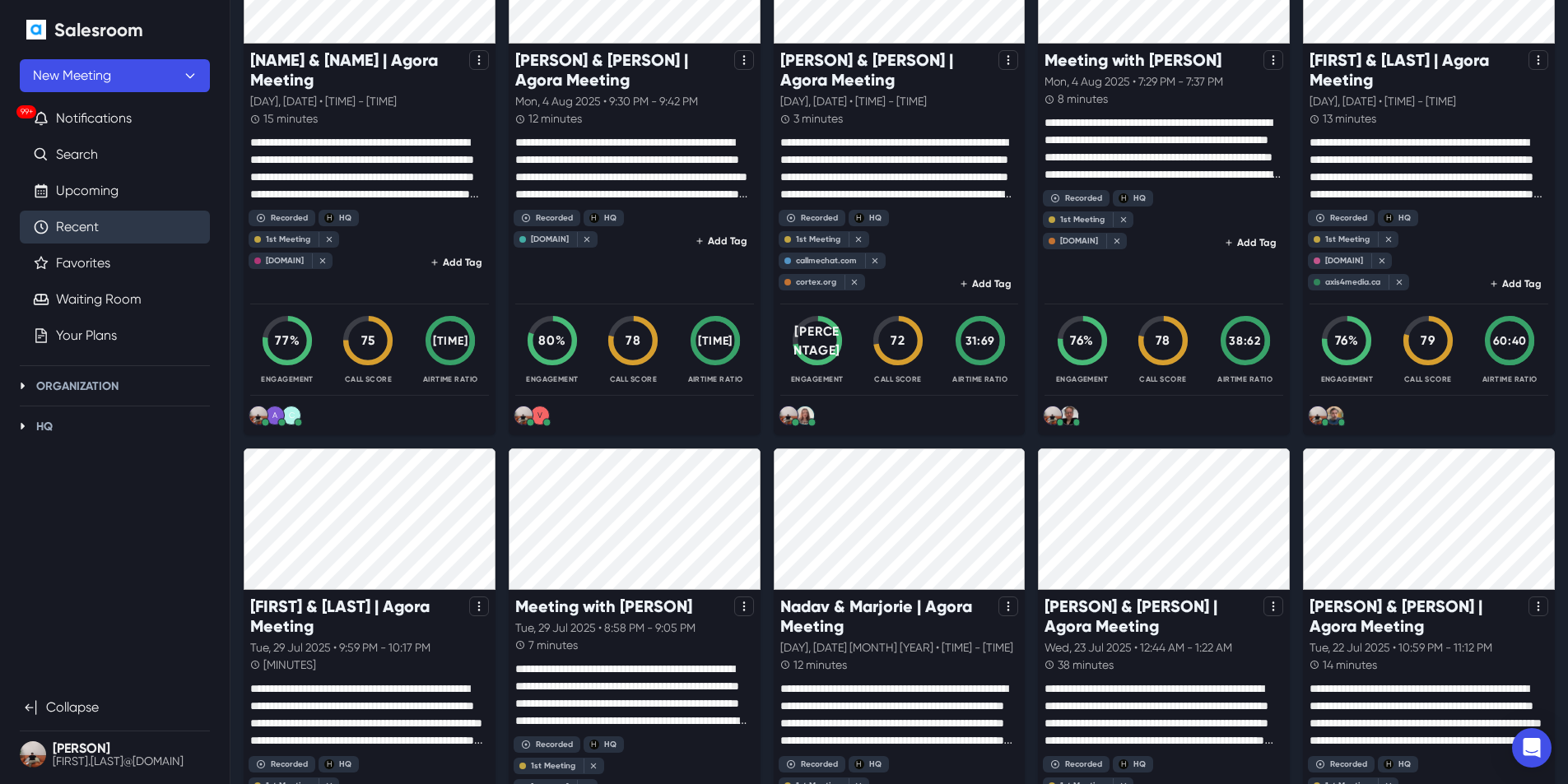 scroll, scrollTop: 329, scrollLeft: 0, axis: vertical 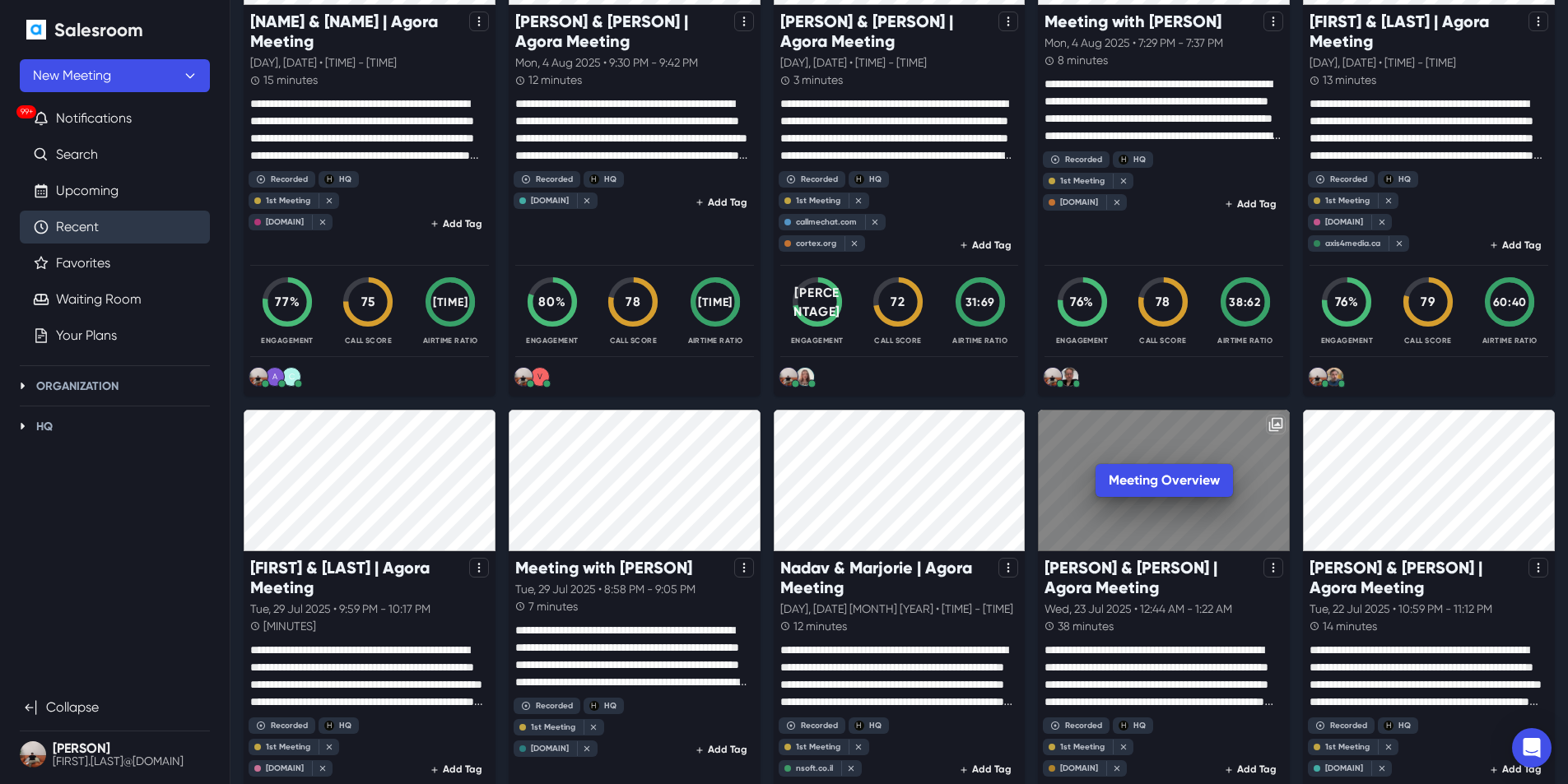 click on "Meeting Overview" at bounding box center [1164, 480] 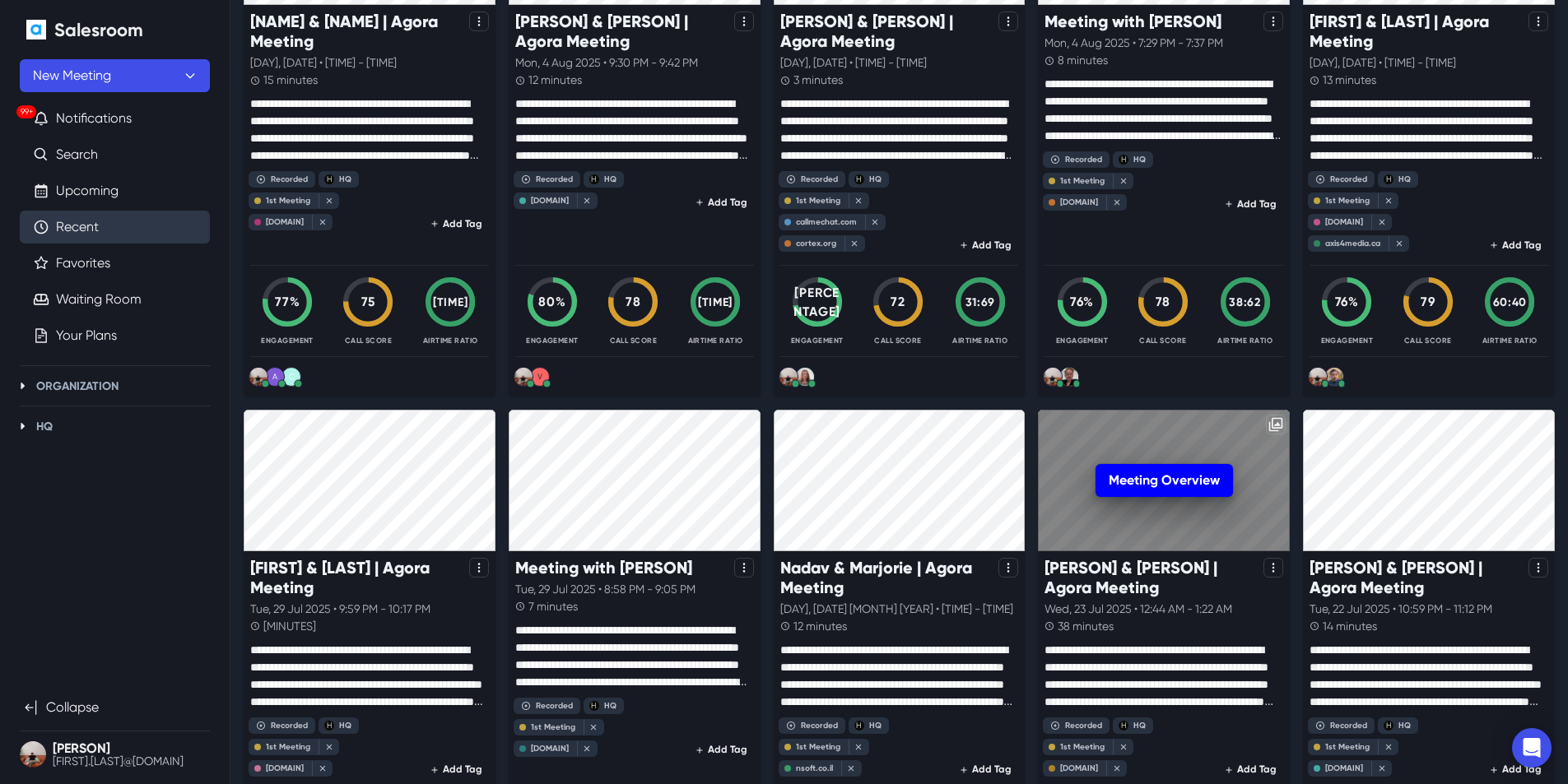 click on "Meeting Overview" at bounding box center [1164, 480] 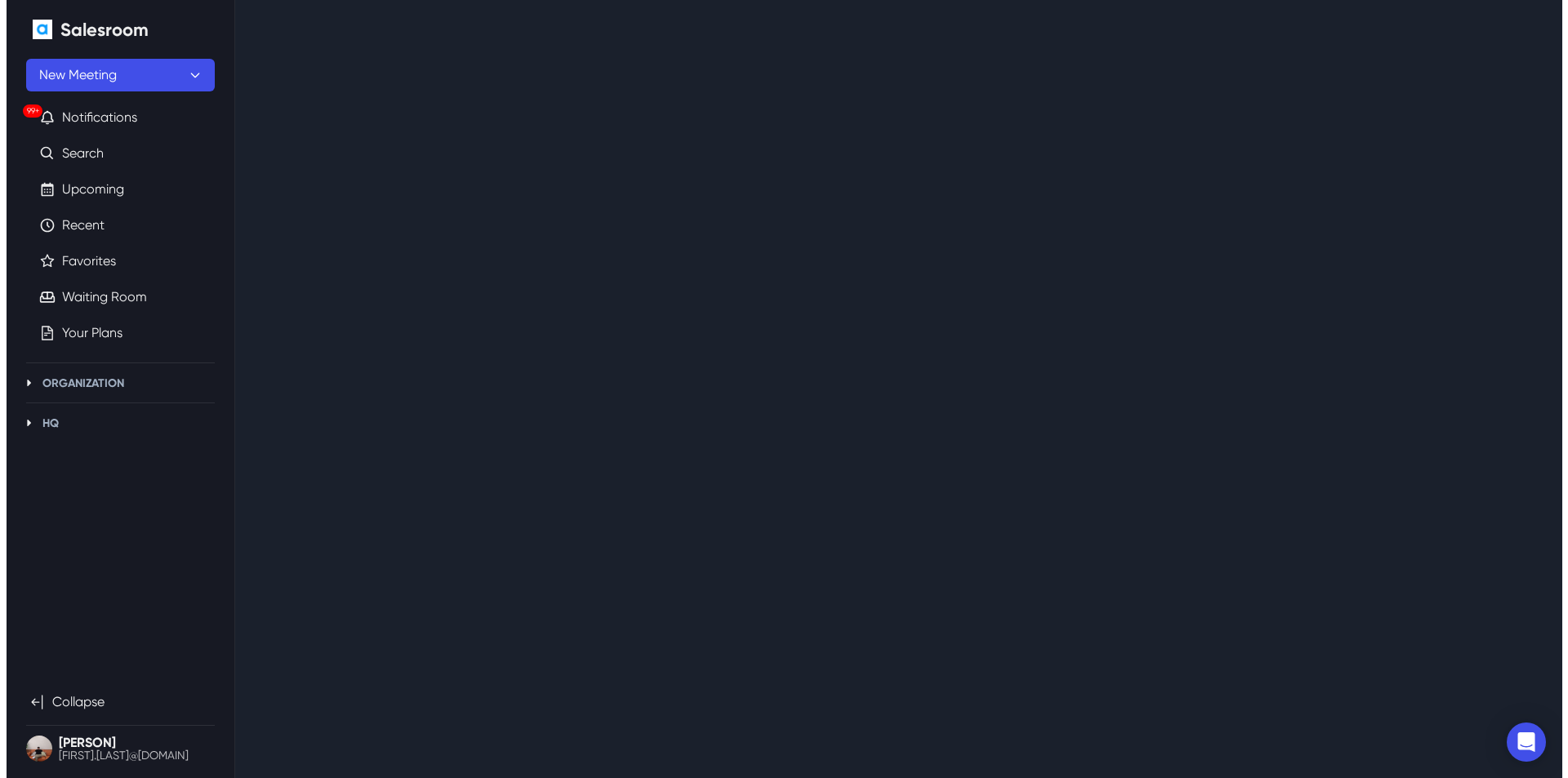 scroll, scrollTop: 0, scrollLeft: 0, axis: both 